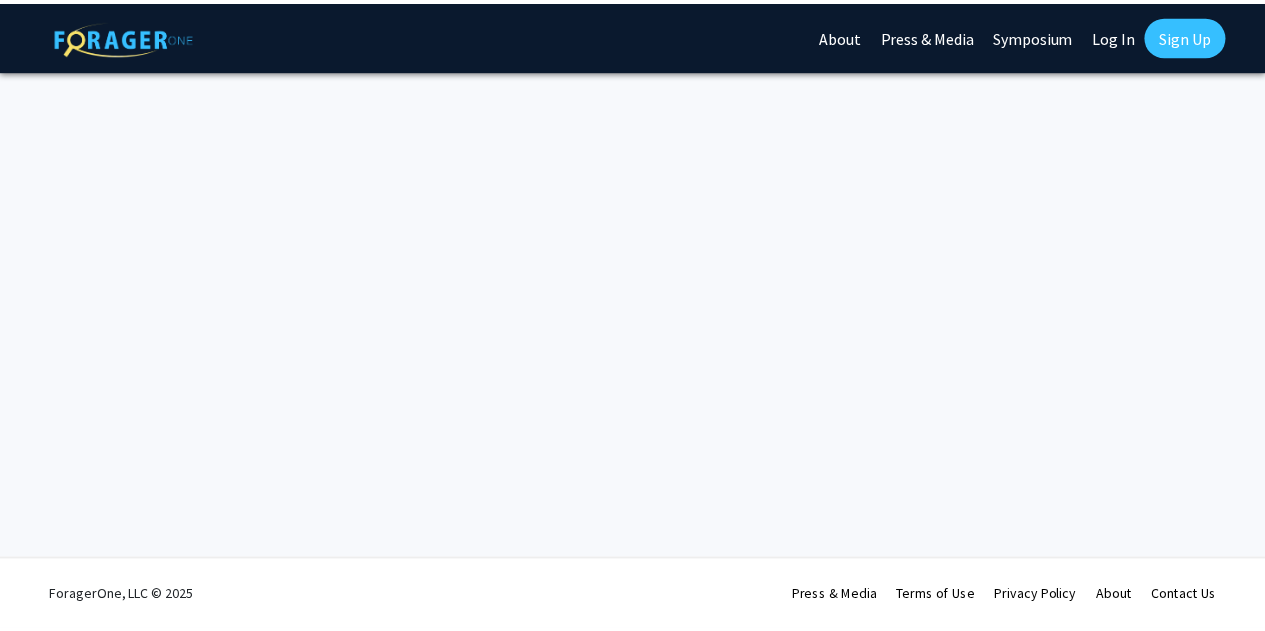 scroll, scrollTop: 0, scrollLeft: 0, axis: both 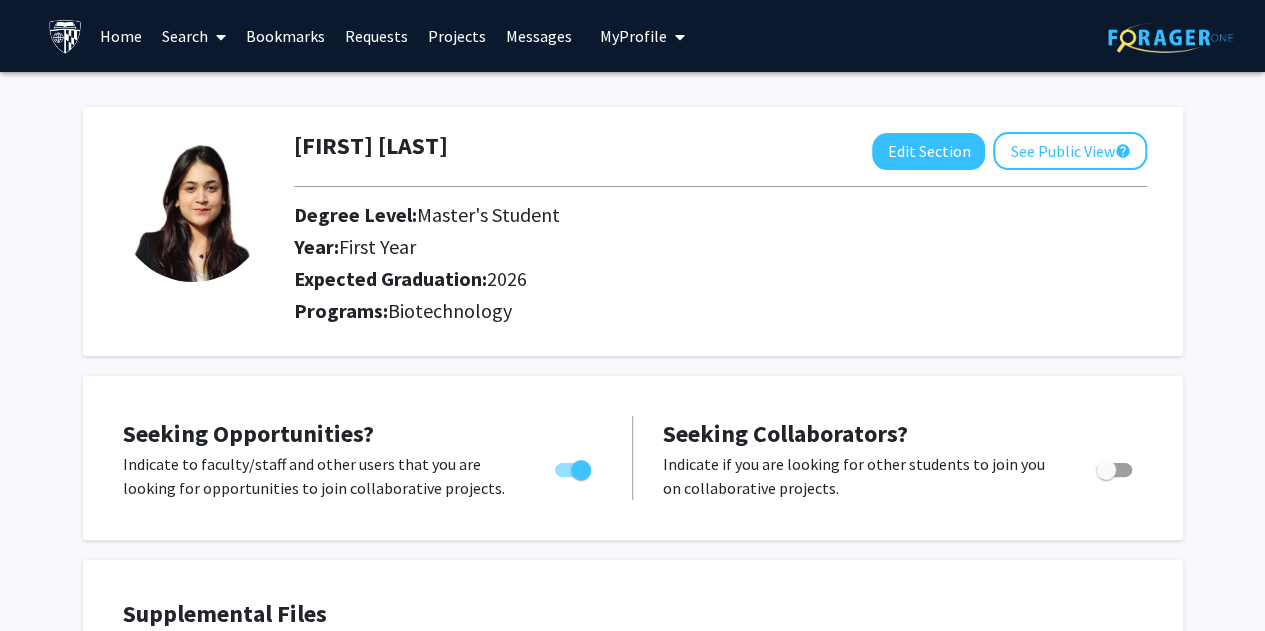 click on "Search" at bounding box center [194, 36] 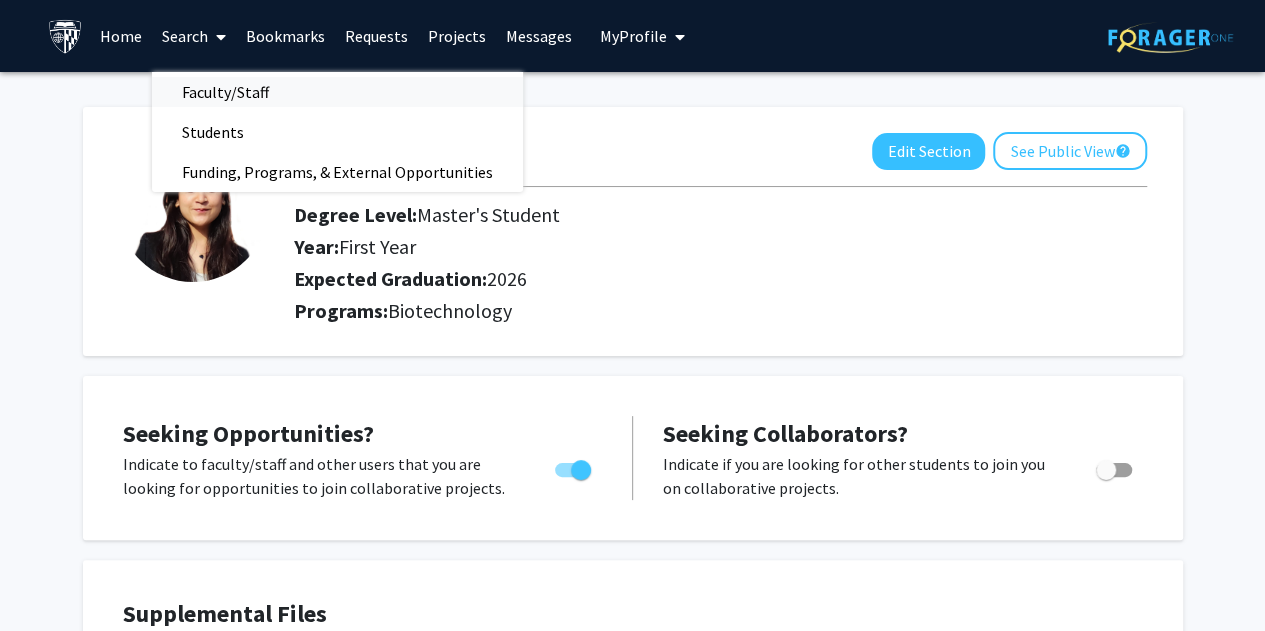 click on "Faculty/Staff" at bounding box center (225, 92) 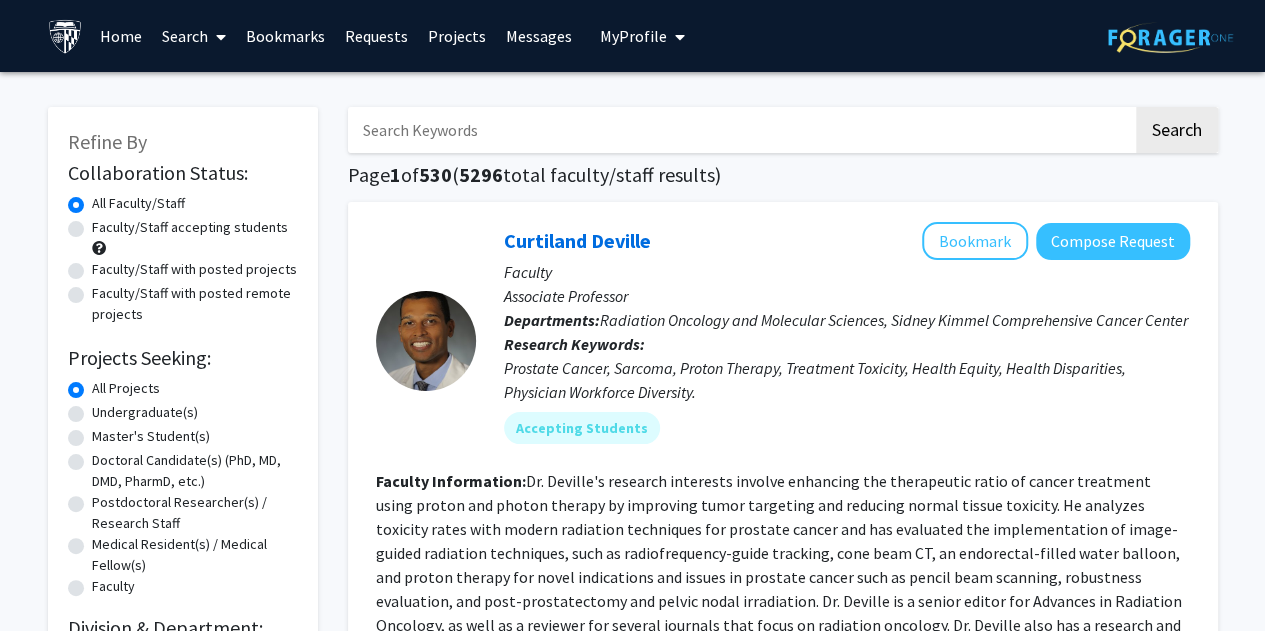 click at bounding box center [740, 130] 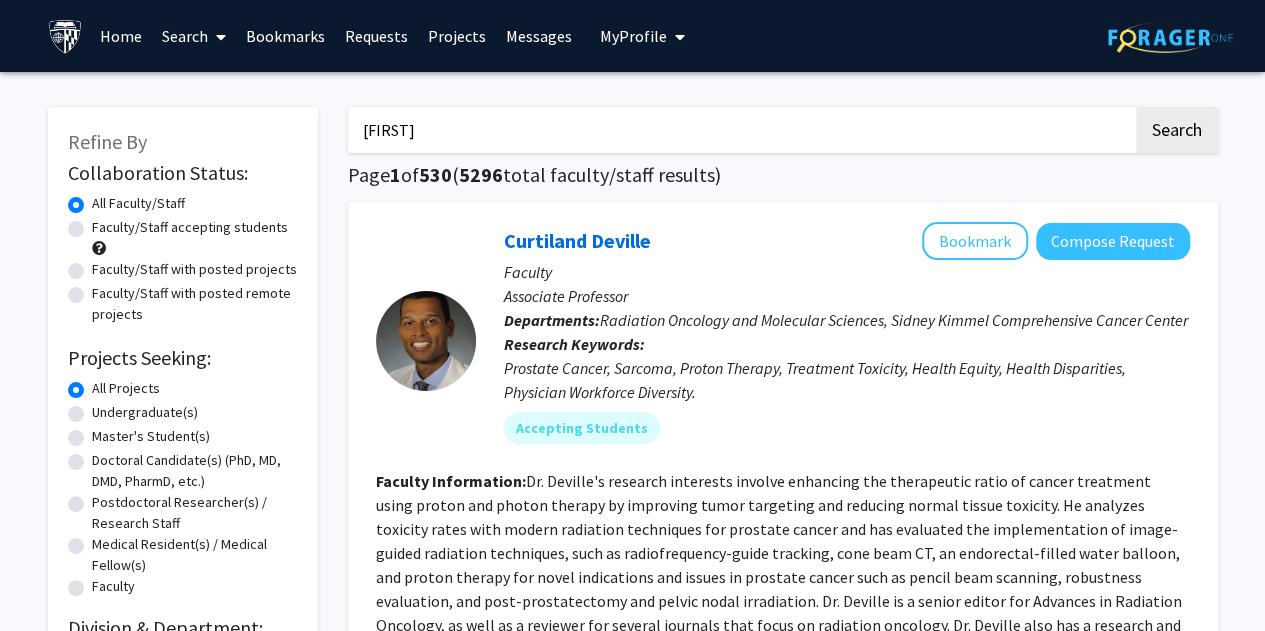 type on "[FIRST]" 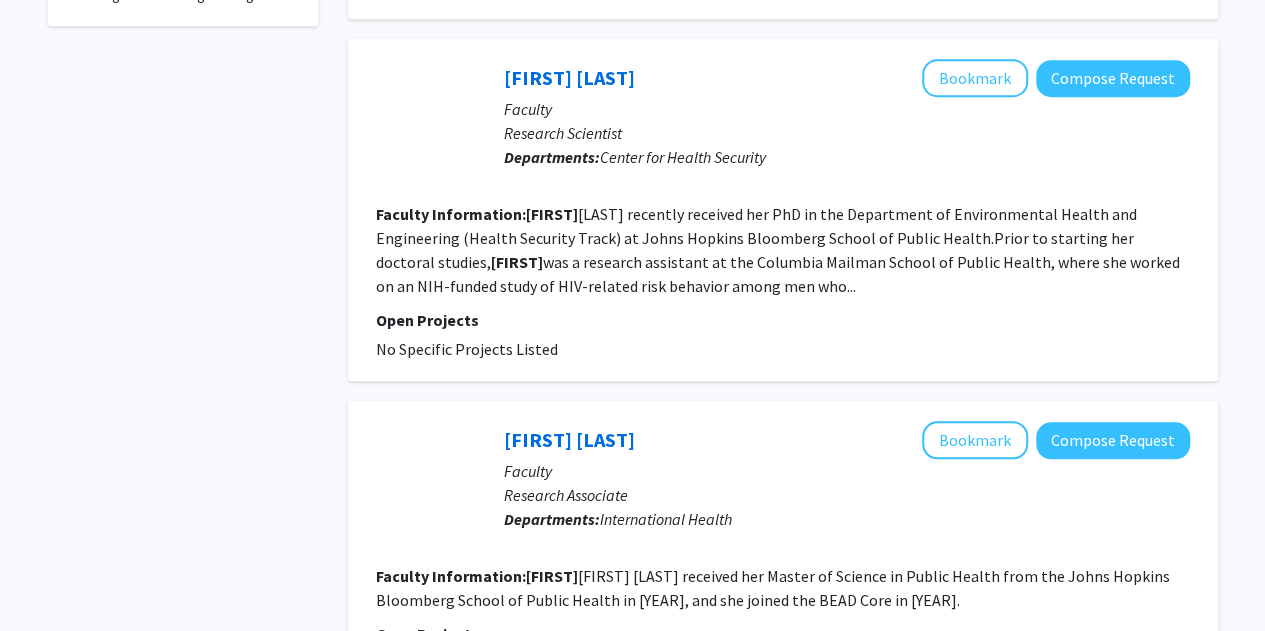 scroll, scrollTop: 896, scrollLeft: 0, axis: vertical 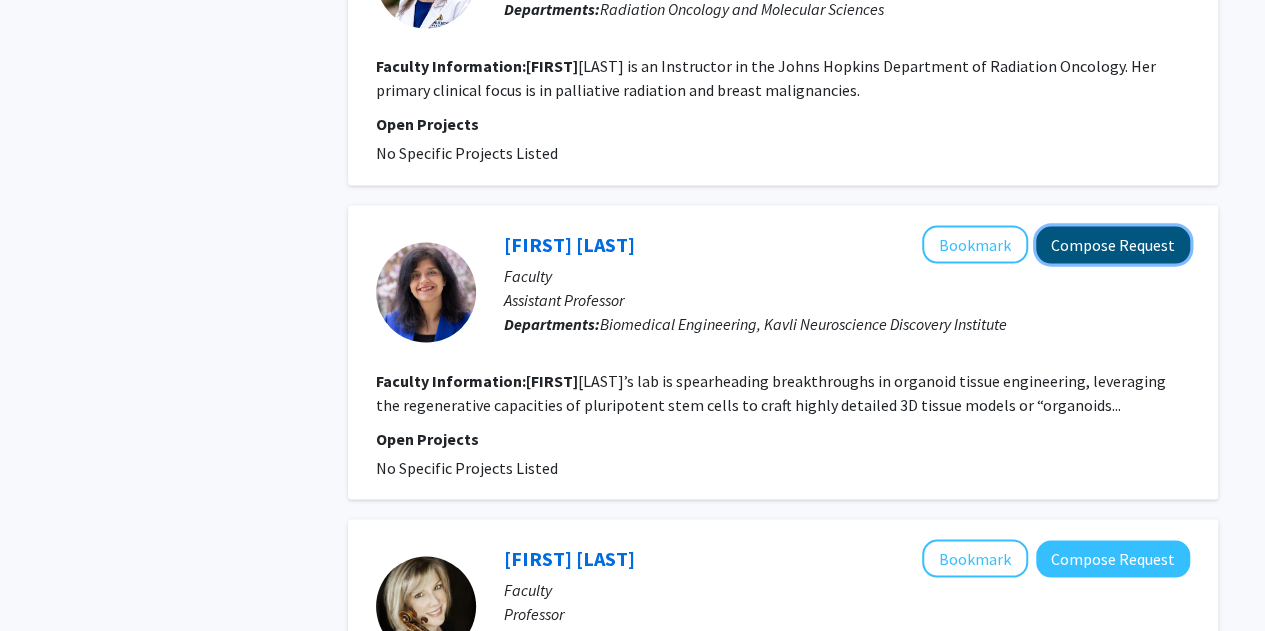 click on "Compose Request" 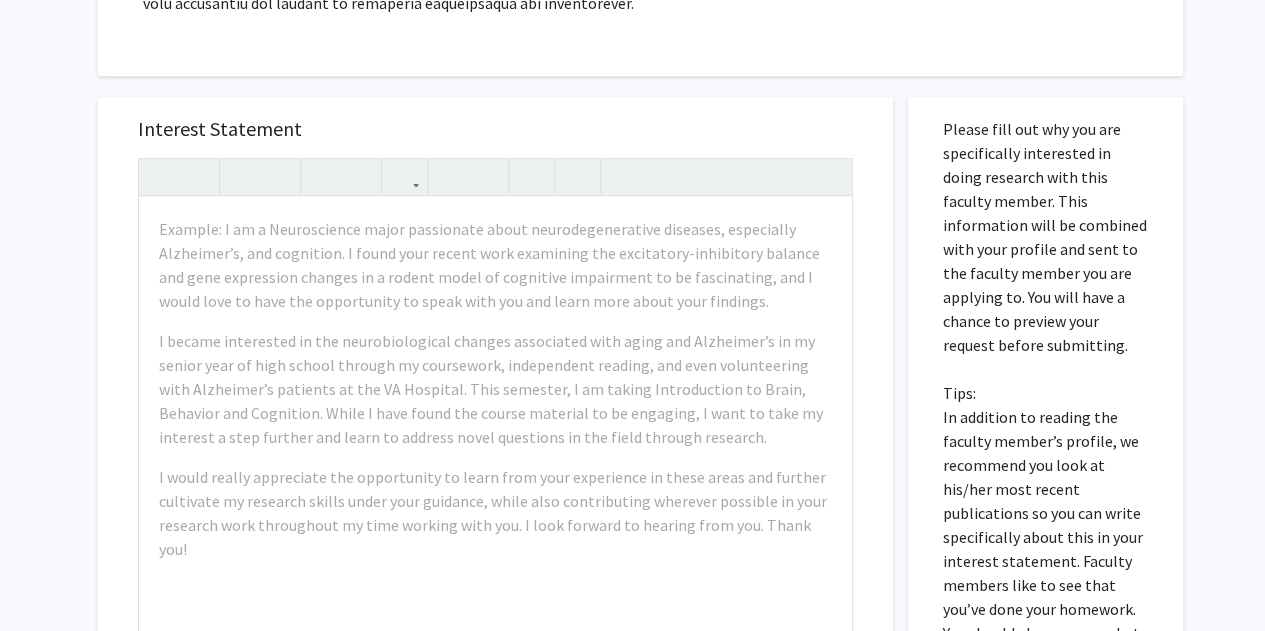 scroll, scrollTop: 661, scrollLeft: 0, axis: vertical 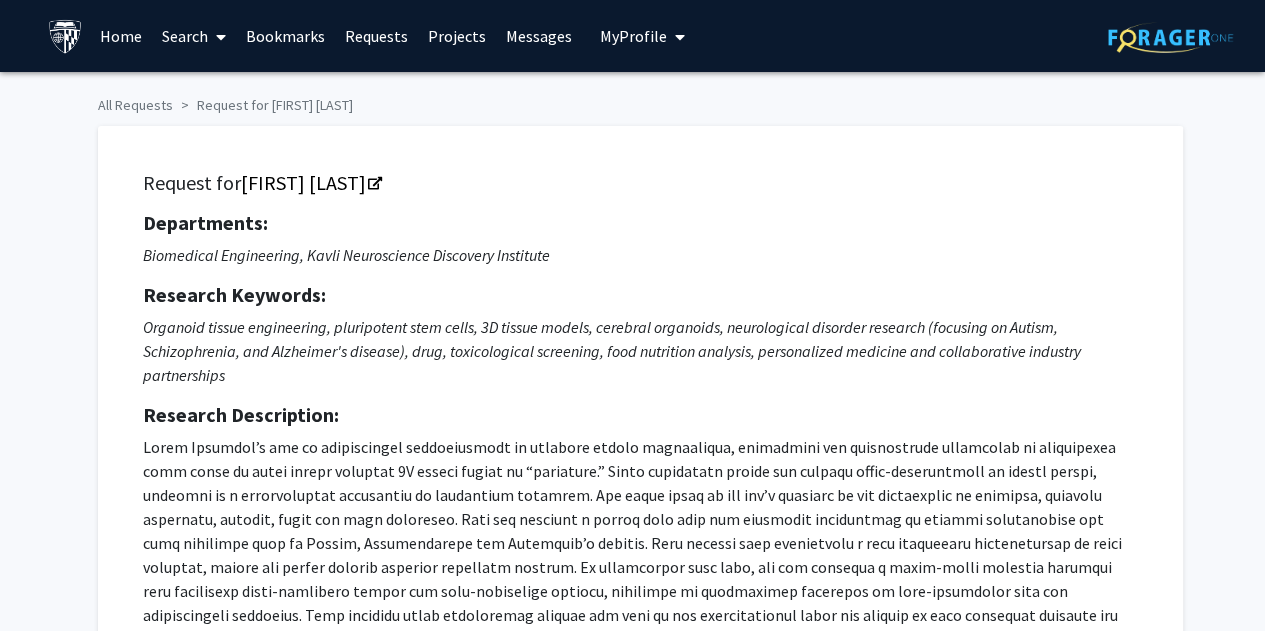 click on "Search" at bounding box center [194, 36] 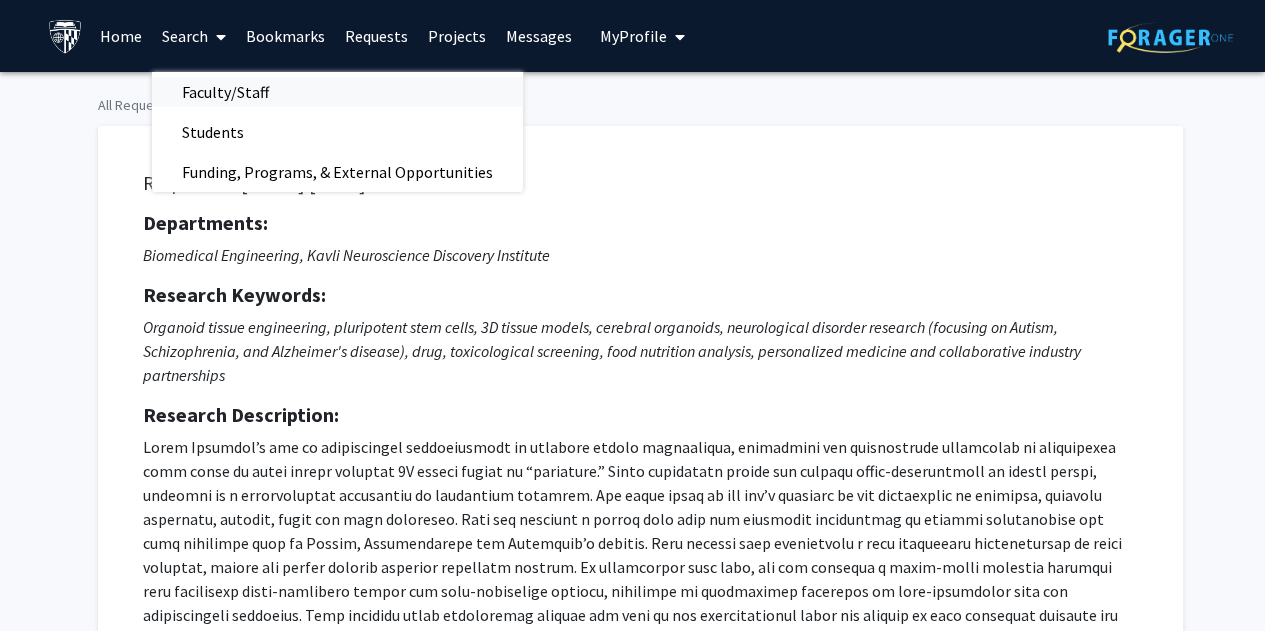 click on "Faculty/Staff" at bounding box center [225, 92] 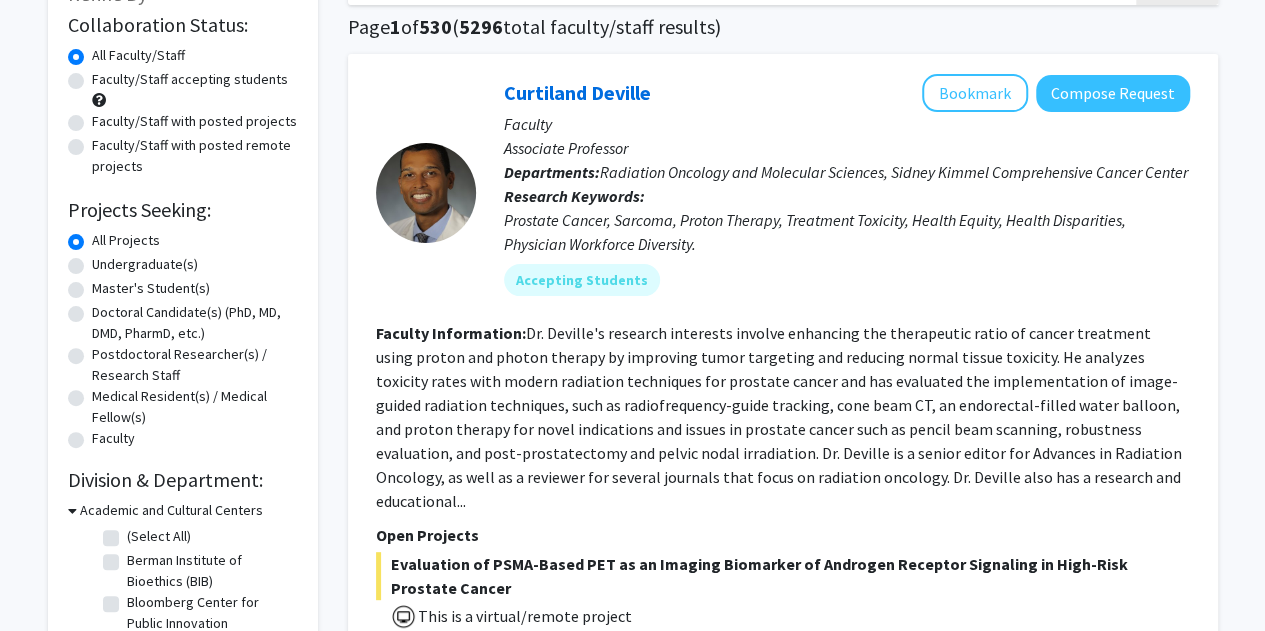 scroll, scrollTop: 0, scrollLeft: 0, axis: both 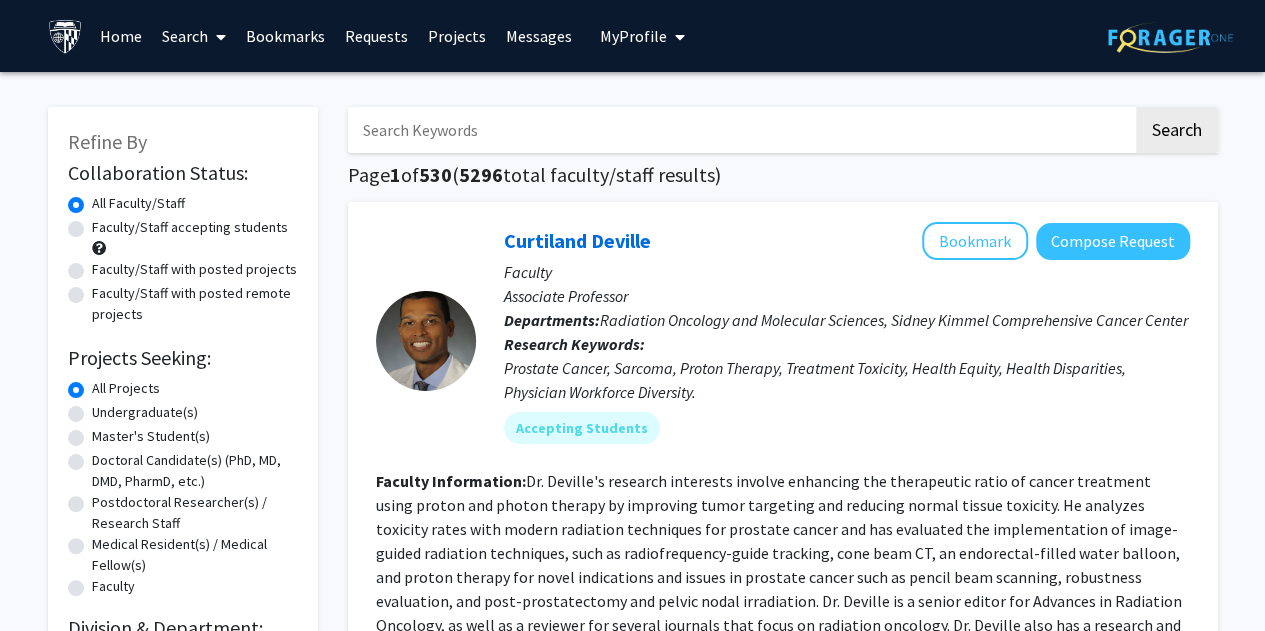 click at bounding box center (740, 130) 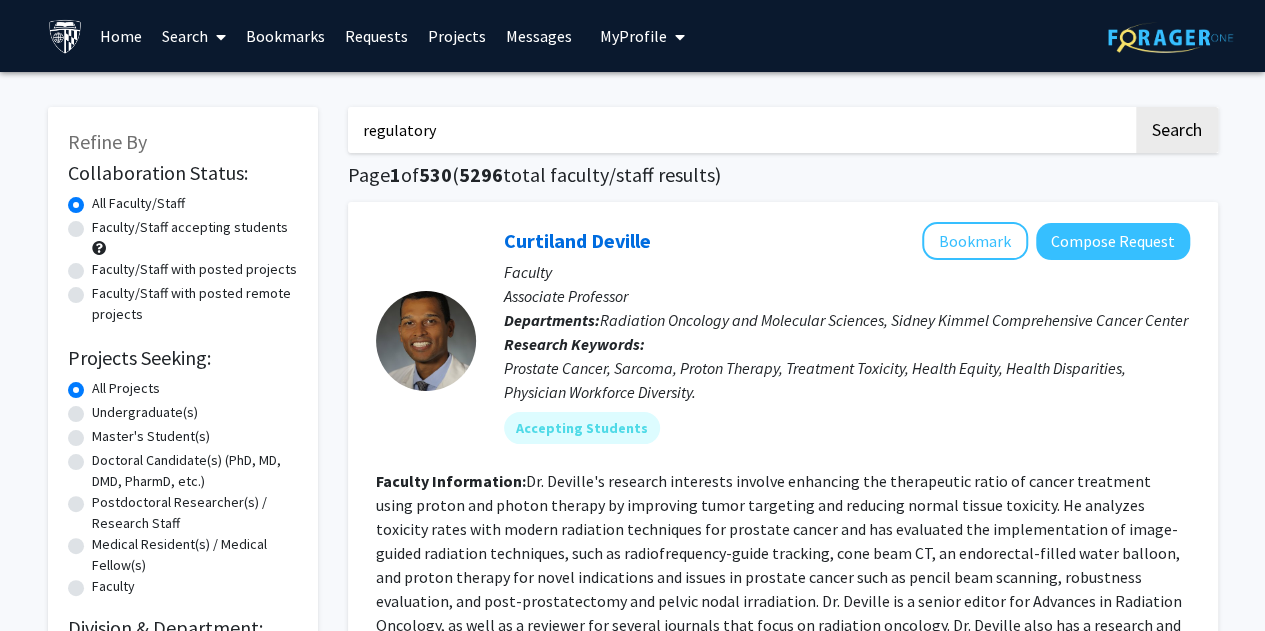 type on "regulatory" 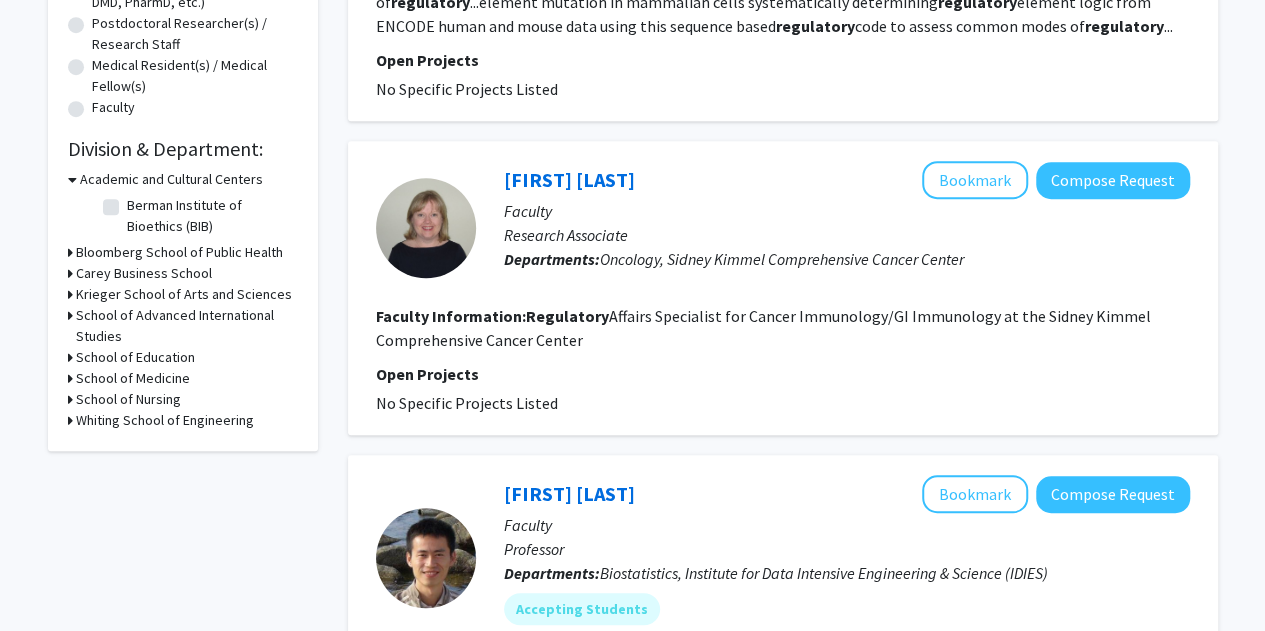 scroll, scrollTop: 480, scrollLeft: 0, axis: vertical 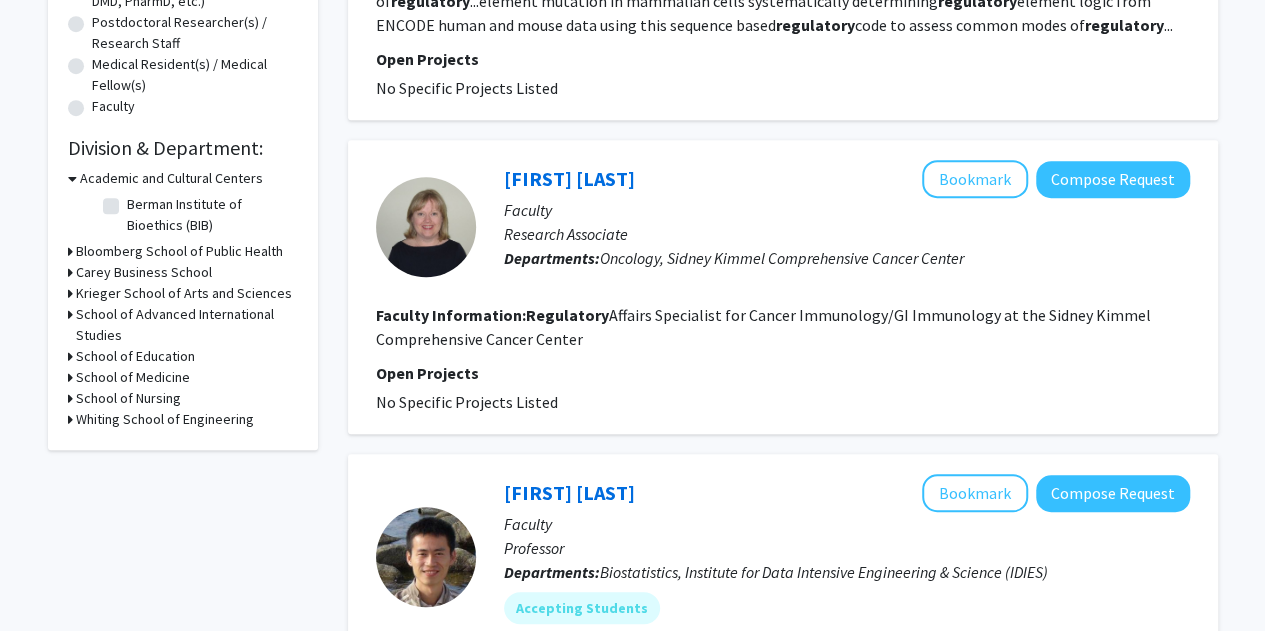 click on "Carey Business School" at bounding box center (144, 272) 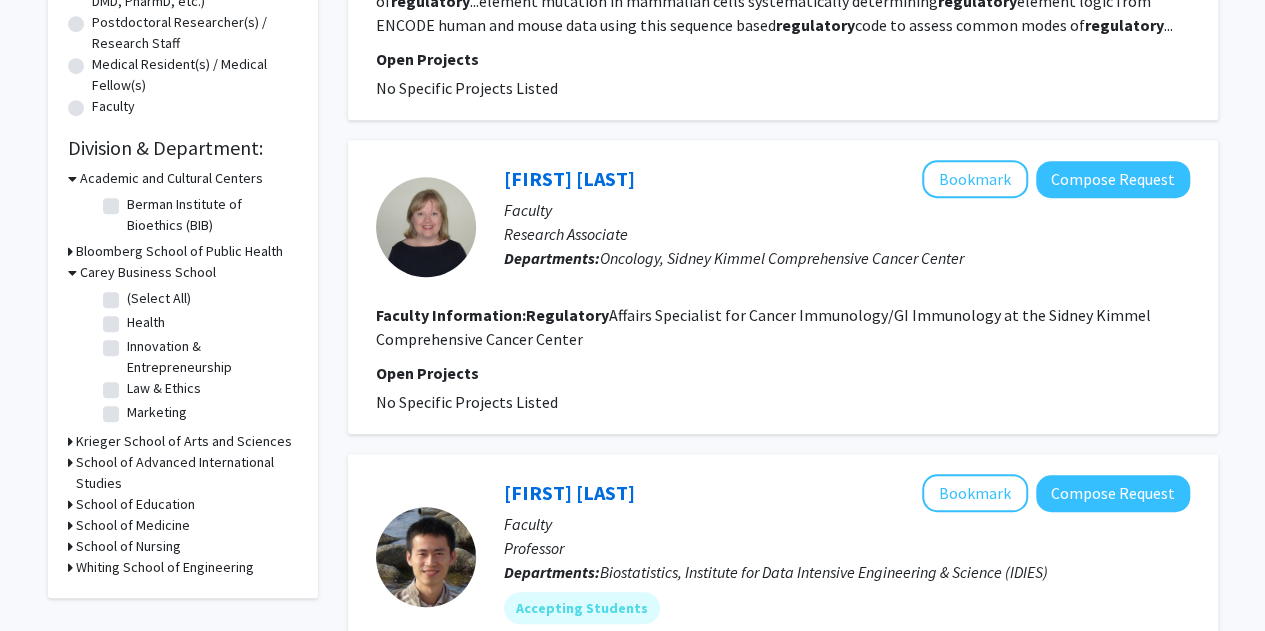 click on "Health" 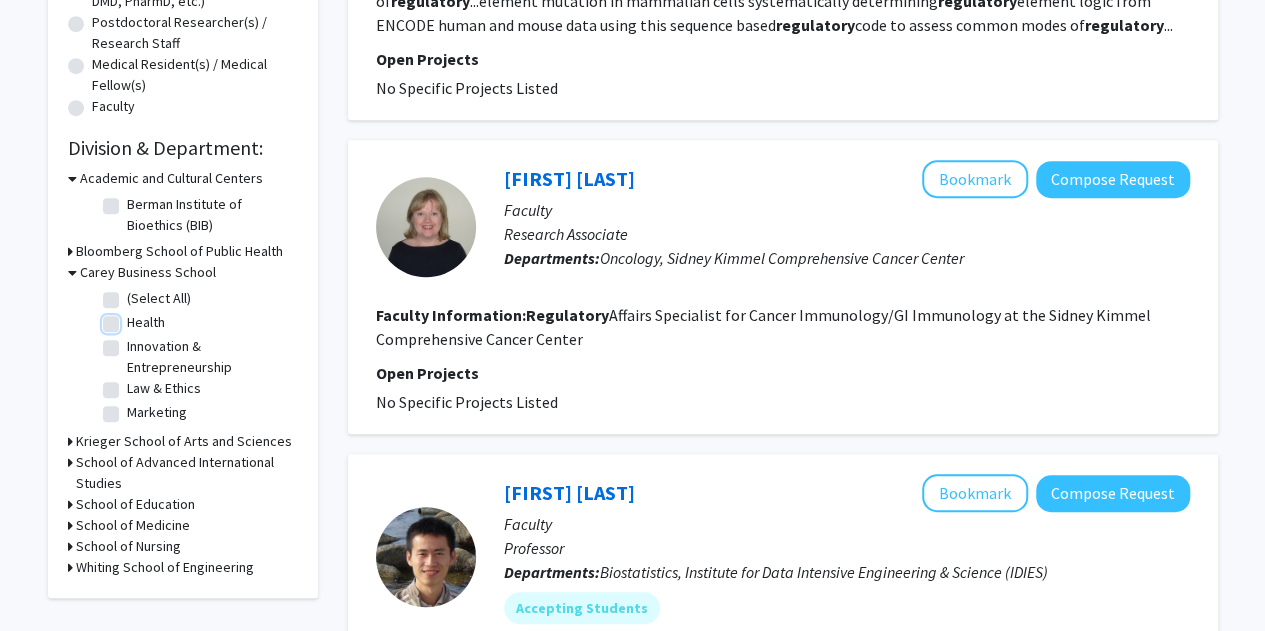 click on "Health" at bounding box center (133, 318) 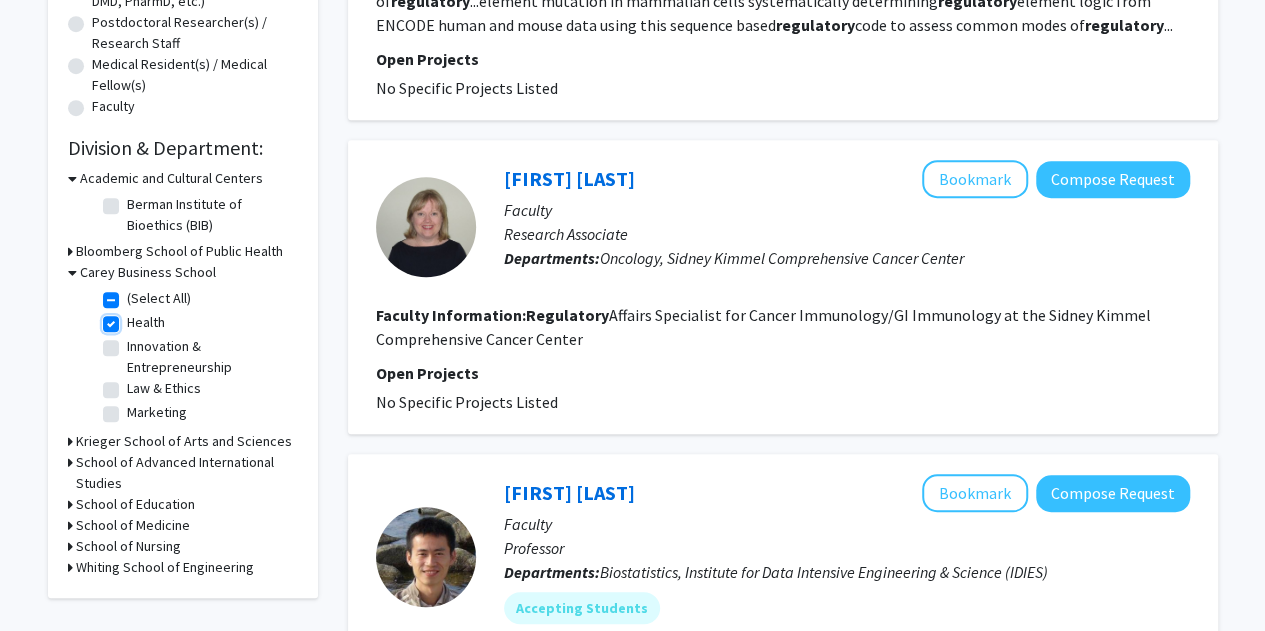 checkbox on "true" 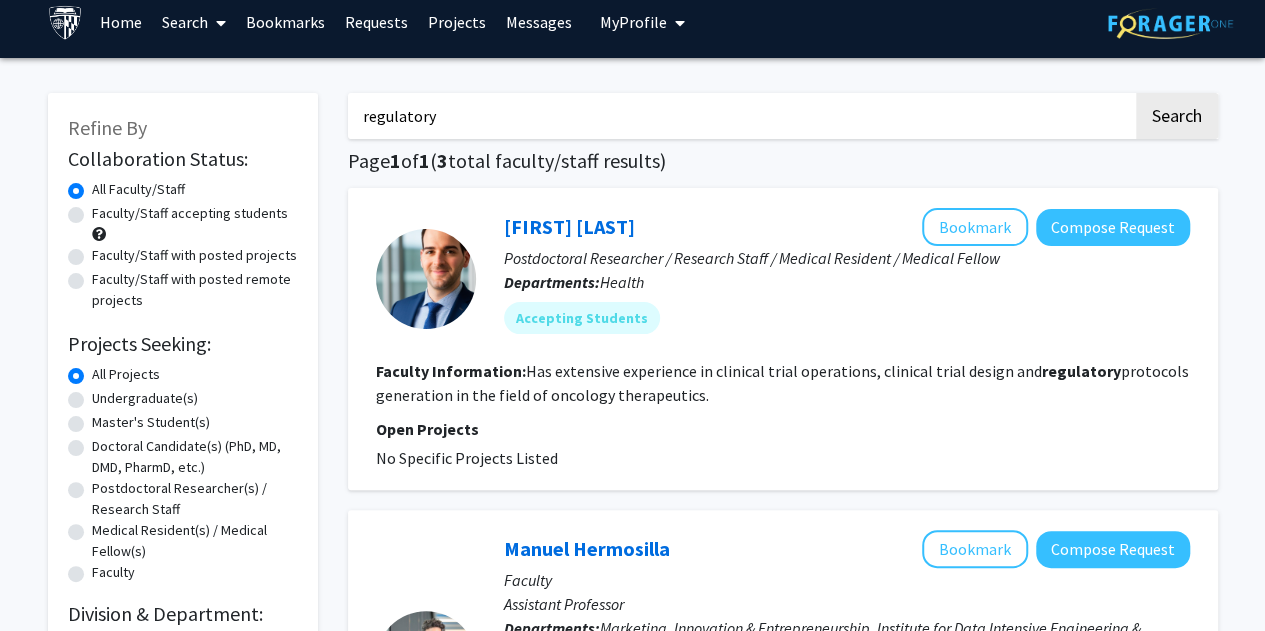 scroll, scrollTop: 0, scrollLeft: 0, axis: both 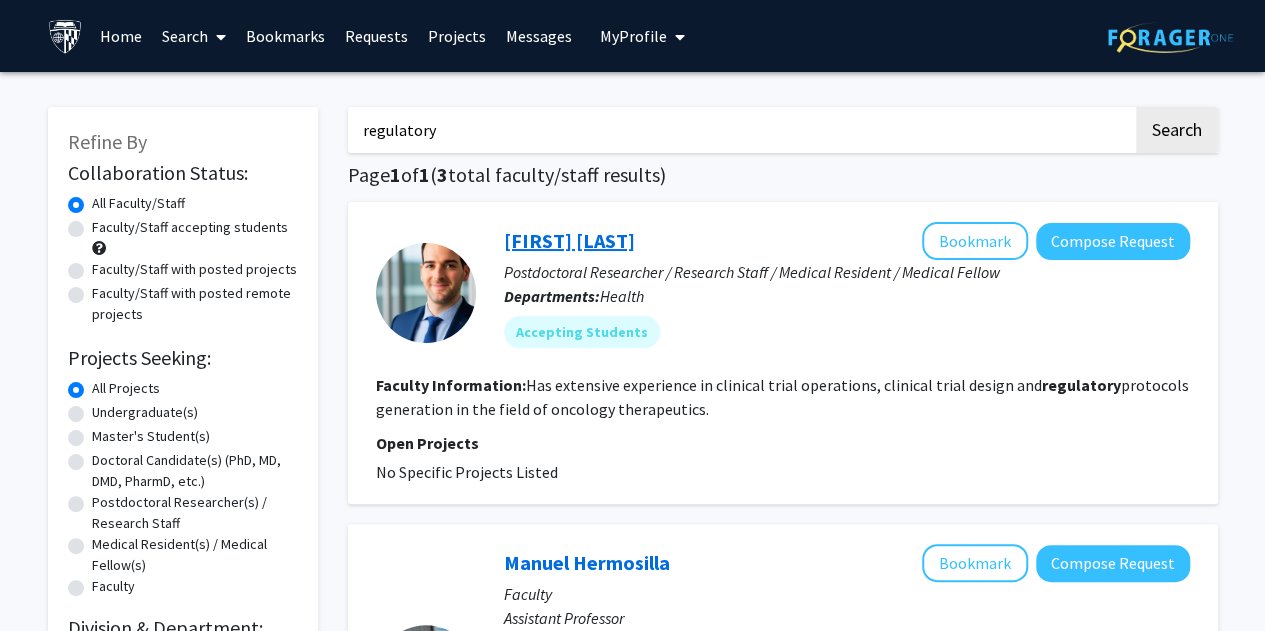 click on "[FIRST] [LAST]" 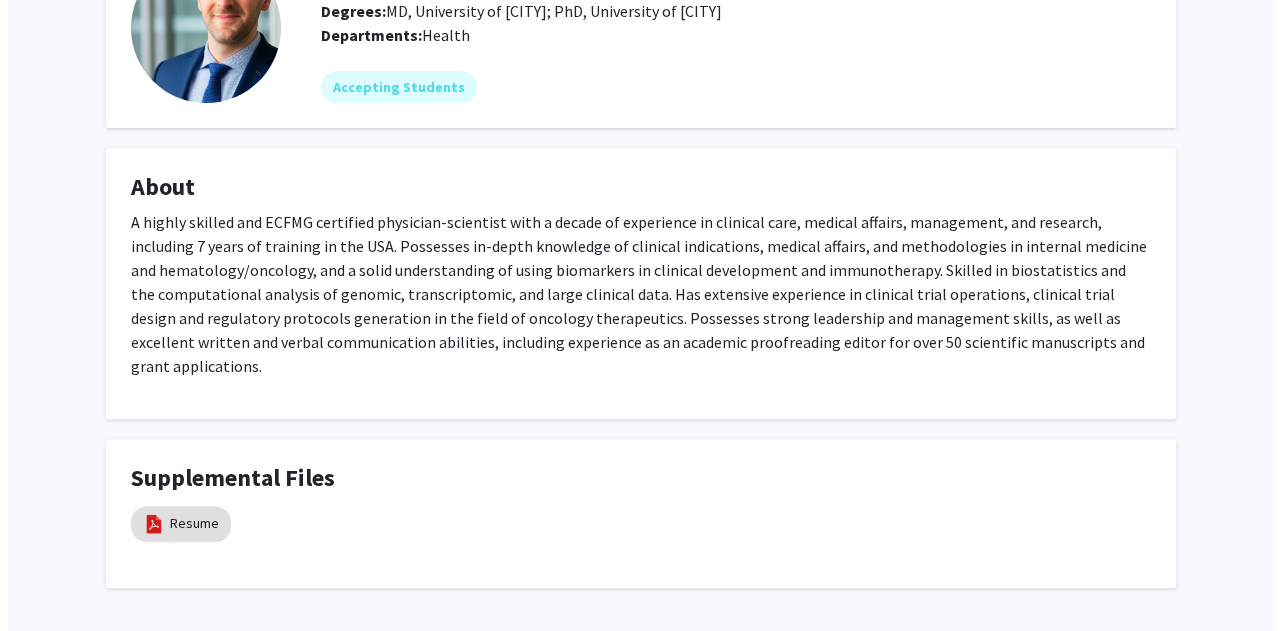 scroll, scrollTop: 160, scrollLeft: 0, axis: vertical 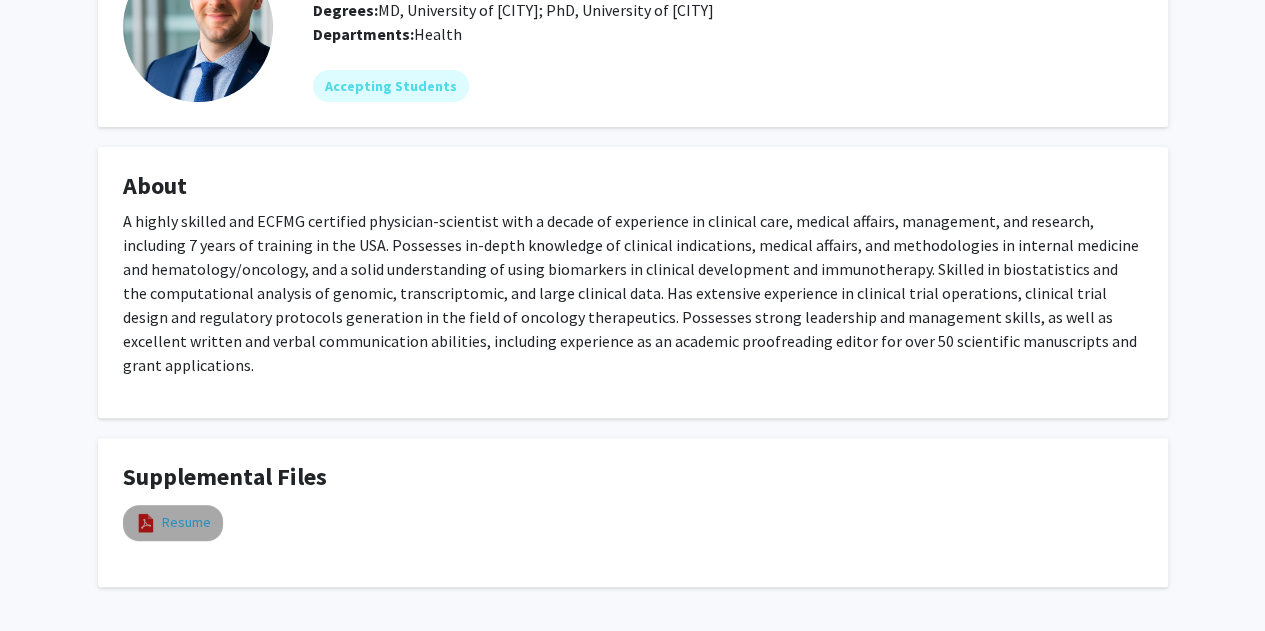 click on "Resume" at bounding box center (186, 522) 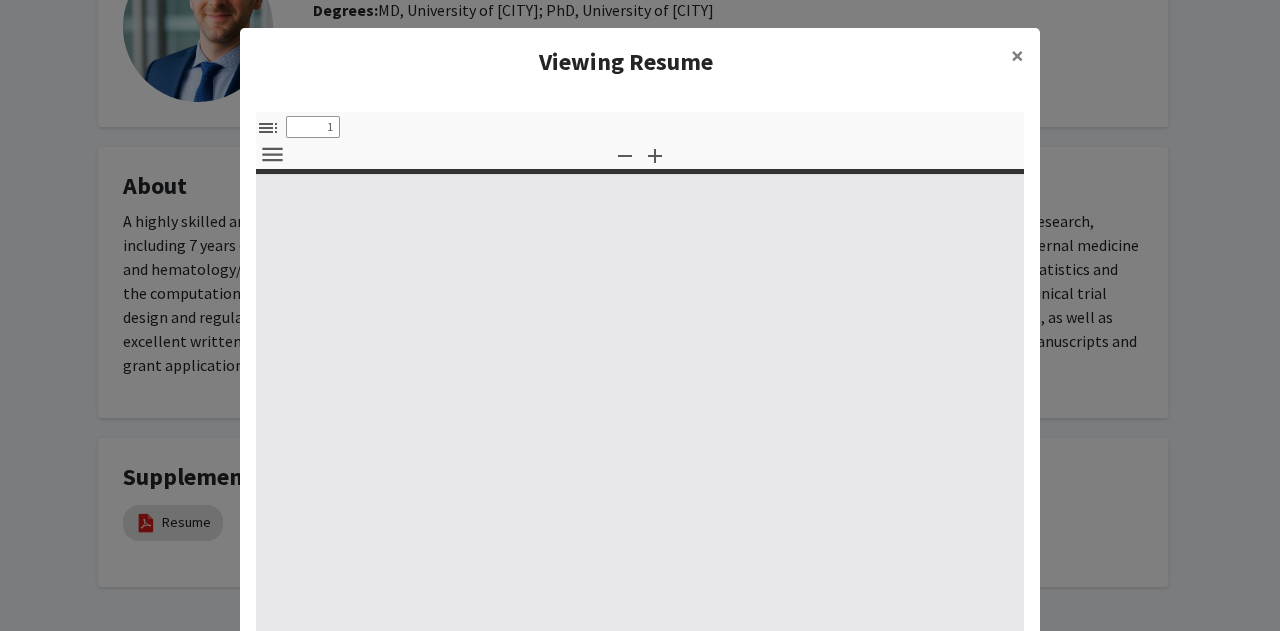 type on "0" 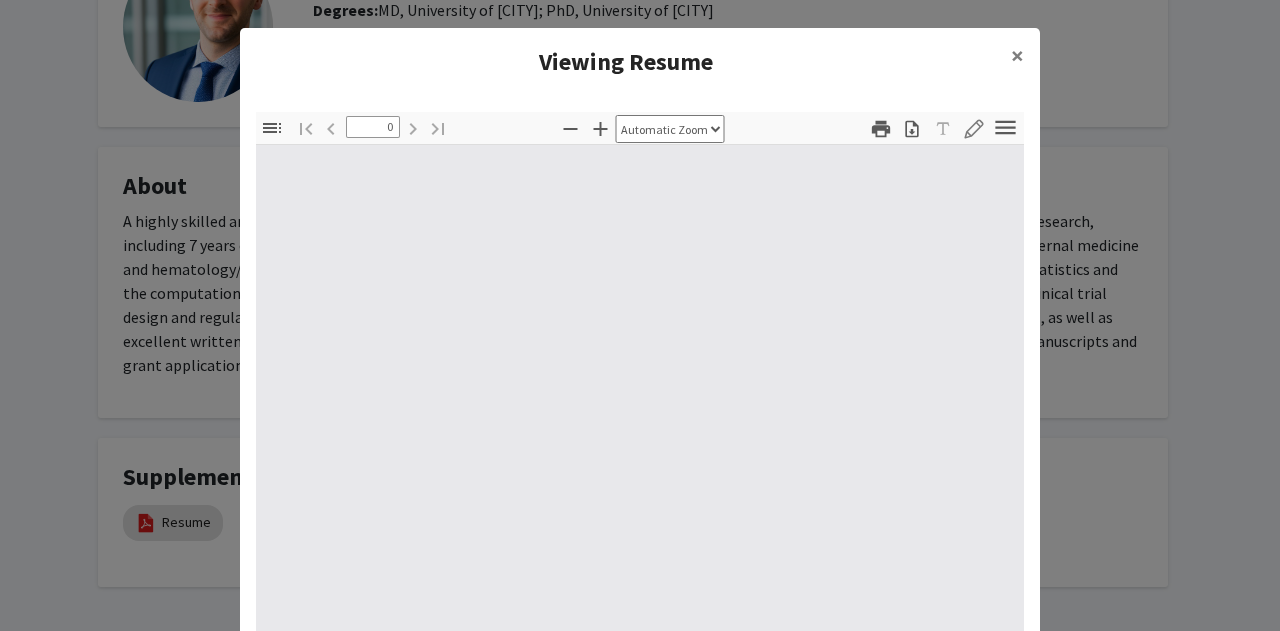 select on "custom" 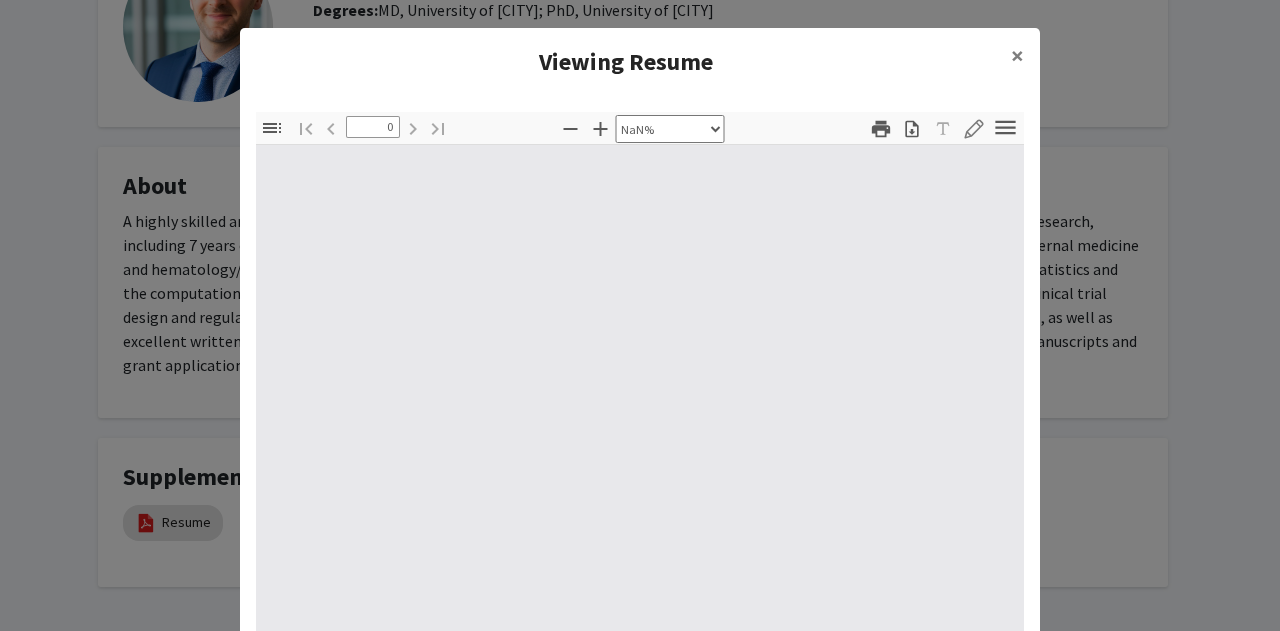 type on "1" 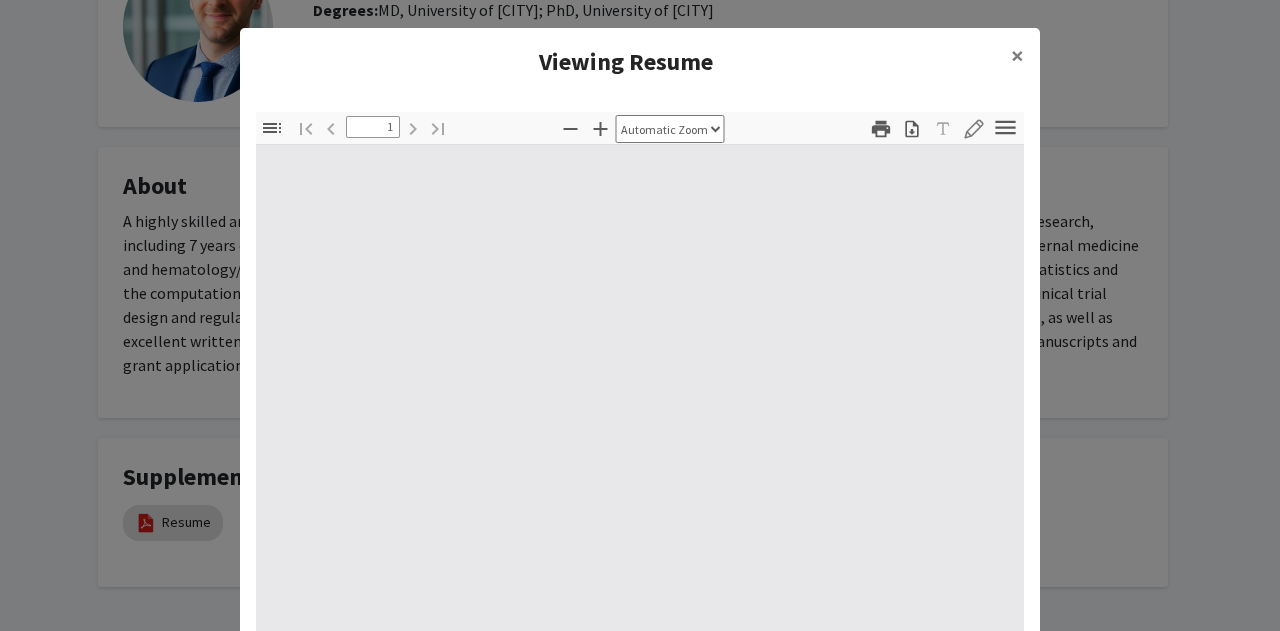 select on "auto" 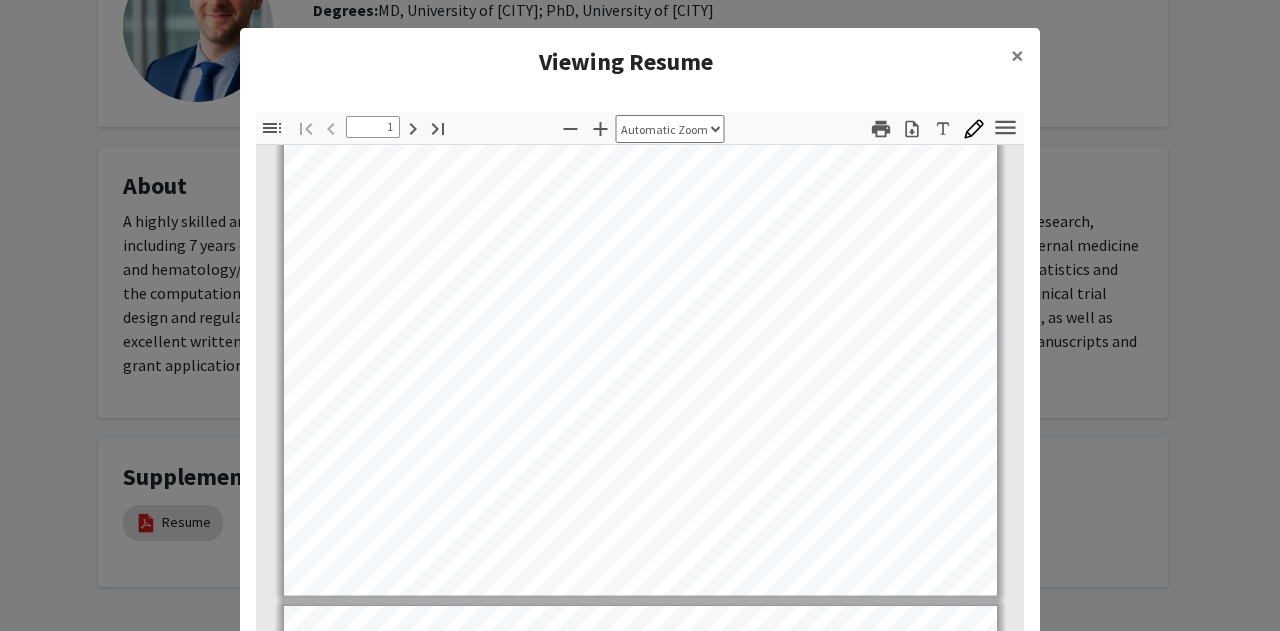 scroll, scrollTop: 568, scrollLeft: 0, axis: vertical 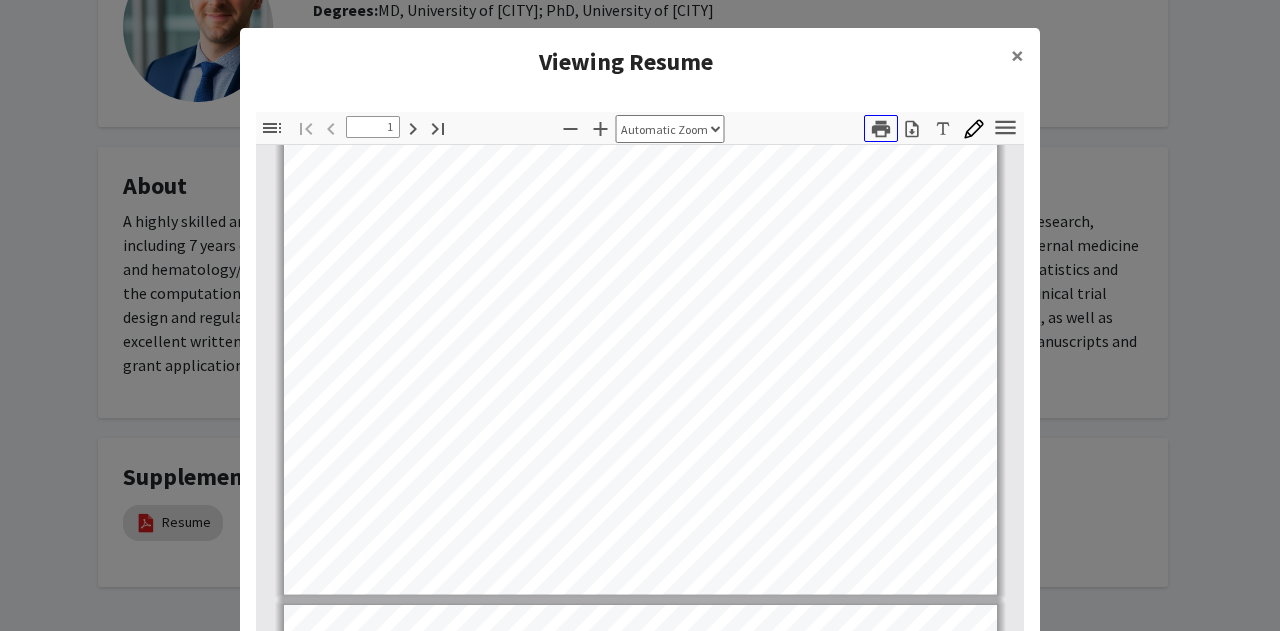 click 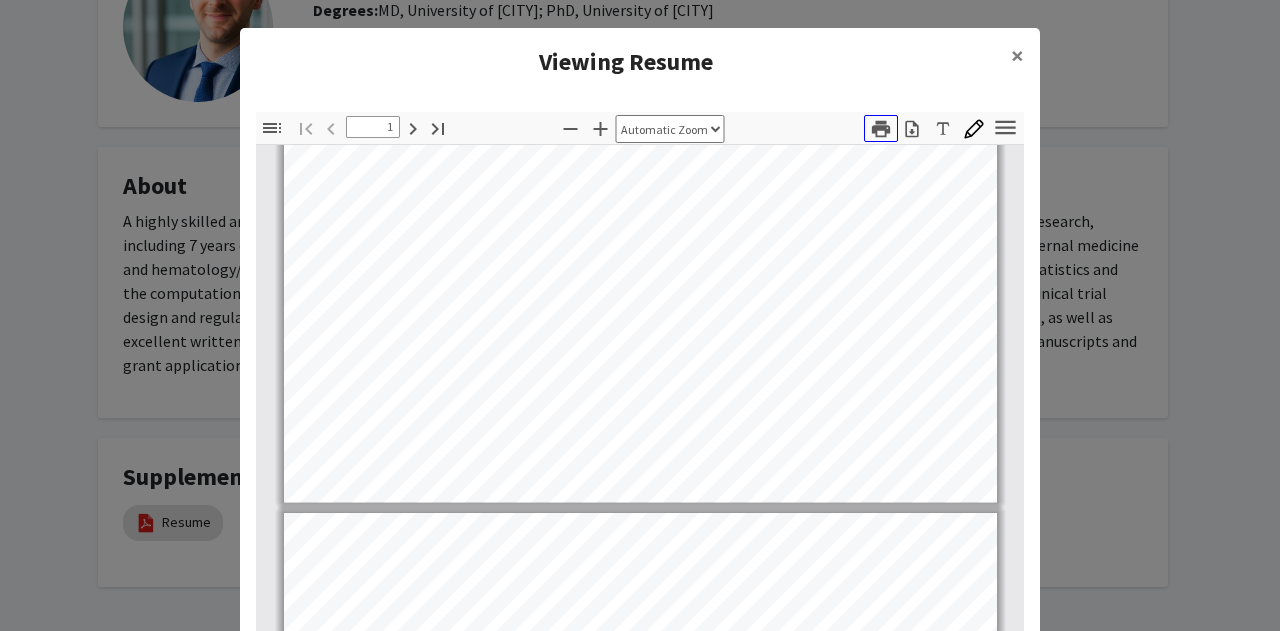 scroll, scrollTop: 670, scrollLeft: 0, axis: vertical 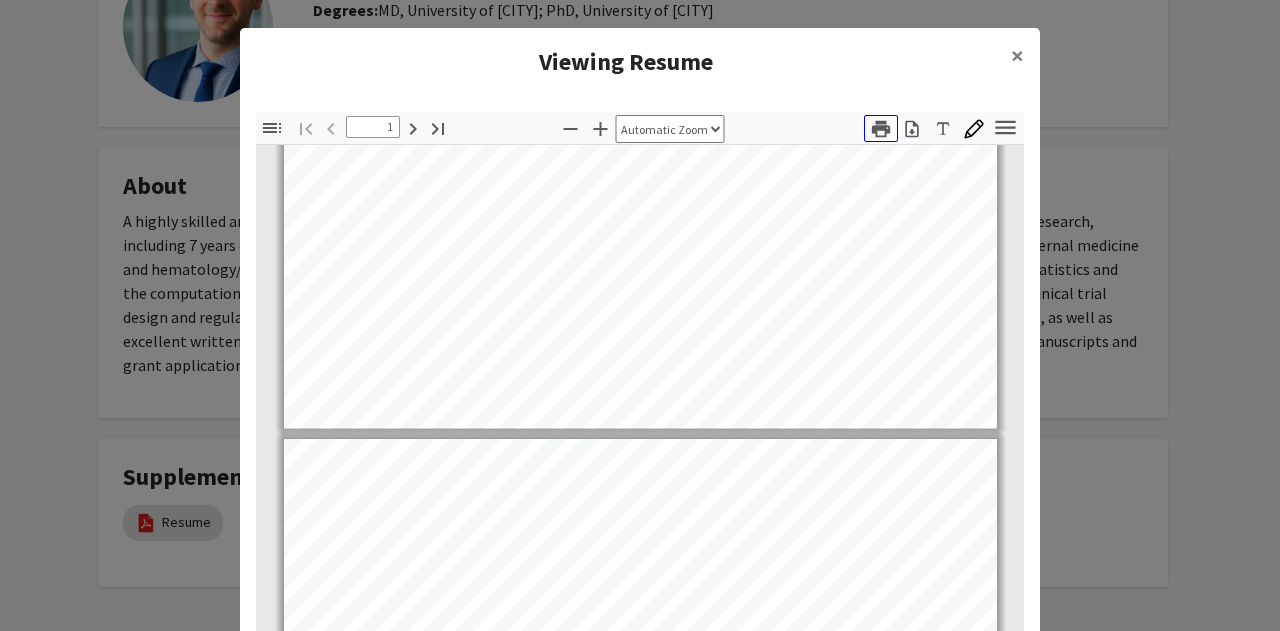 type on "2" 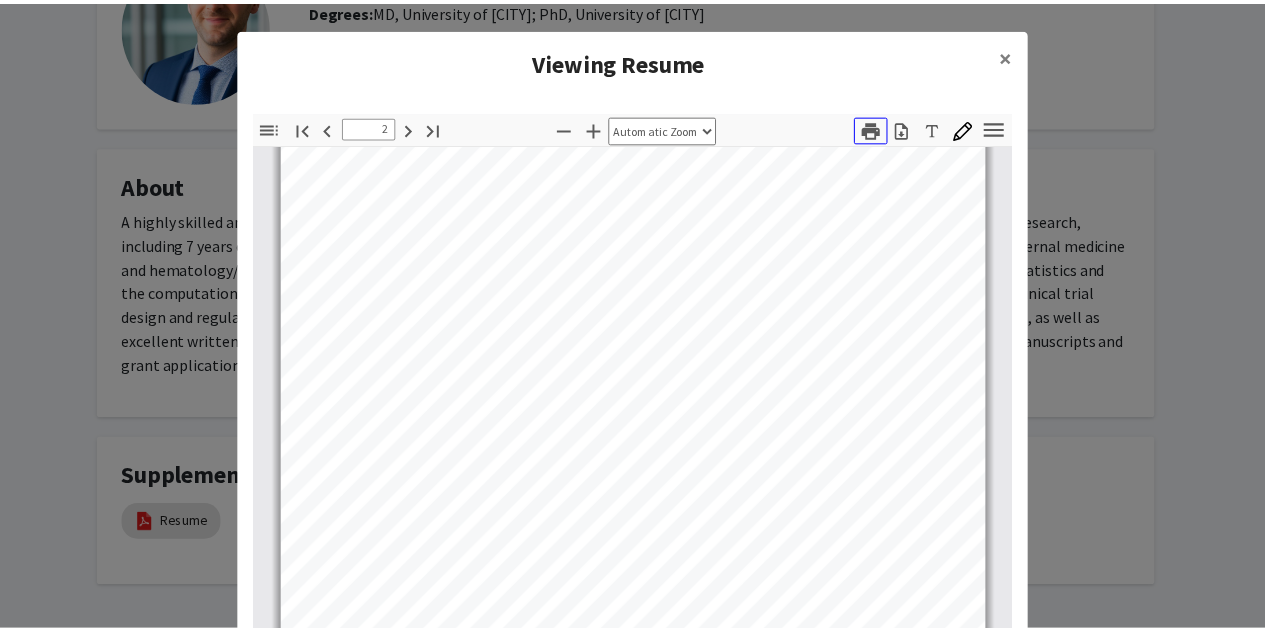 scroll, scrollTop: 1276, scrollLeft: 0, axis: vertical 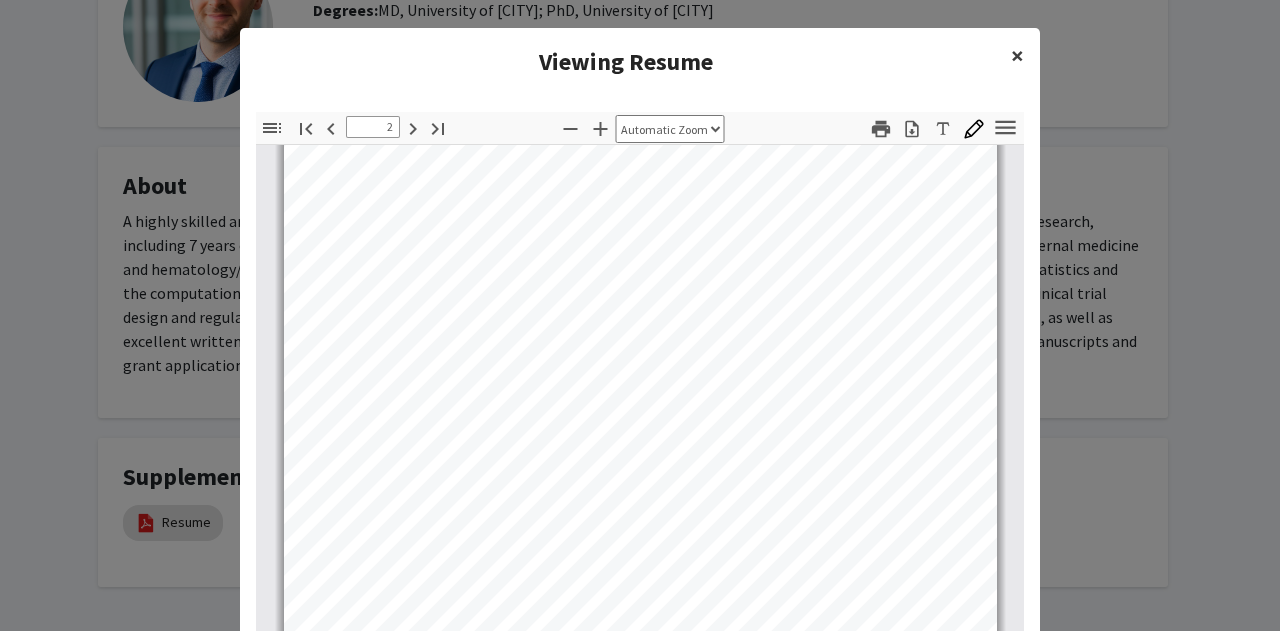 click on "×" 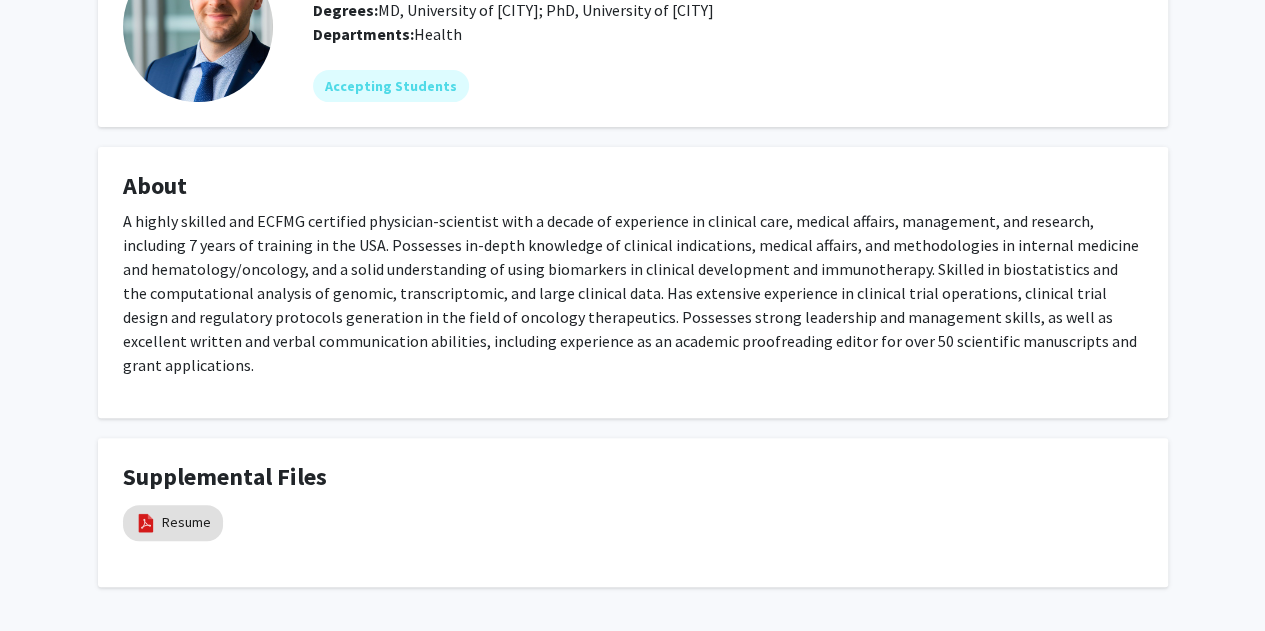 scroll, scrollTop: 0, scrollLeft: 0, axis: both 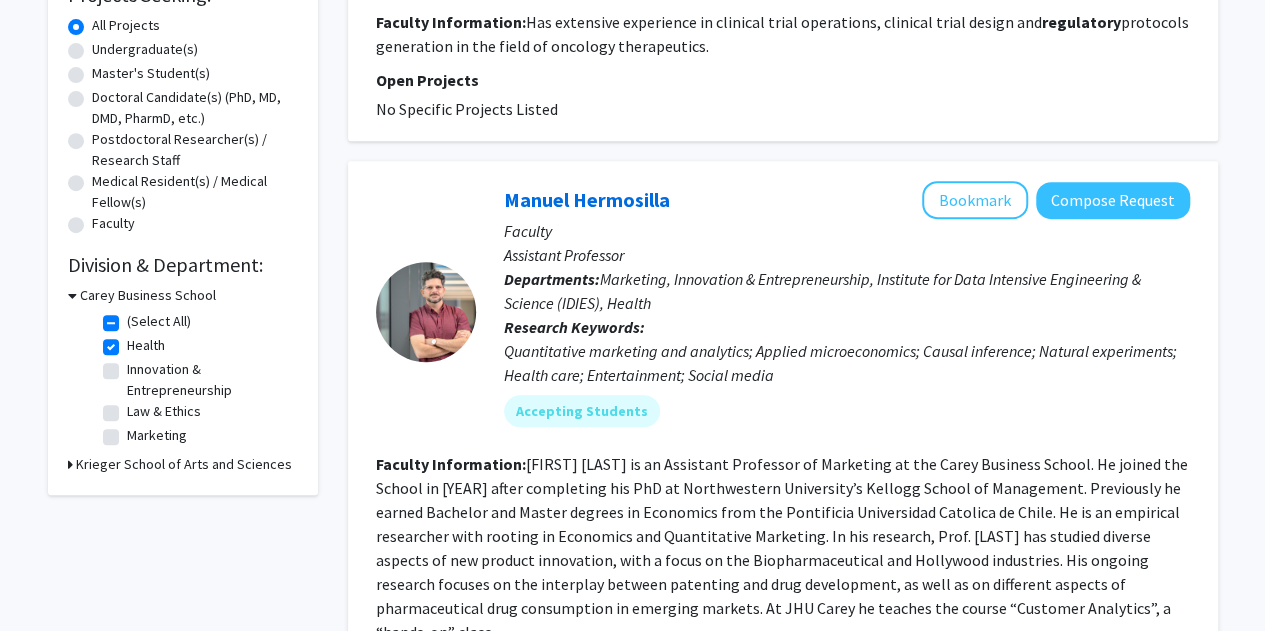 click on "Krieger School of Arts and Sciences" at bounding box center [184, 464] 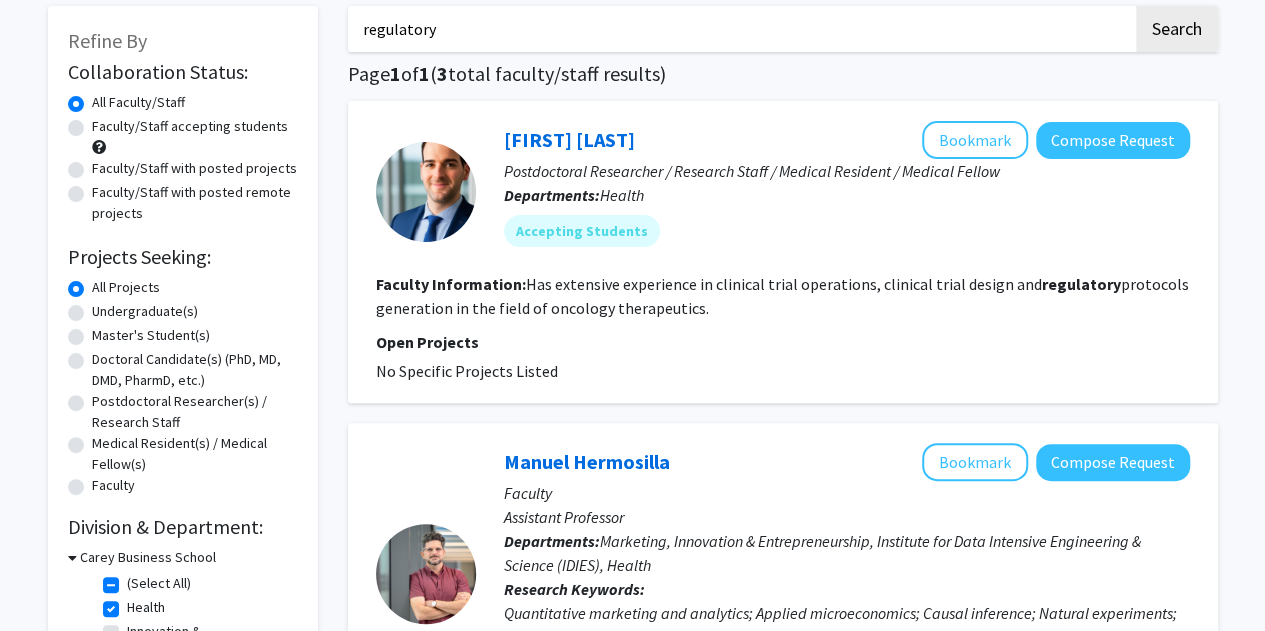 scroll, scrollTop: 106, scrollLeft: 0, axis: vertical 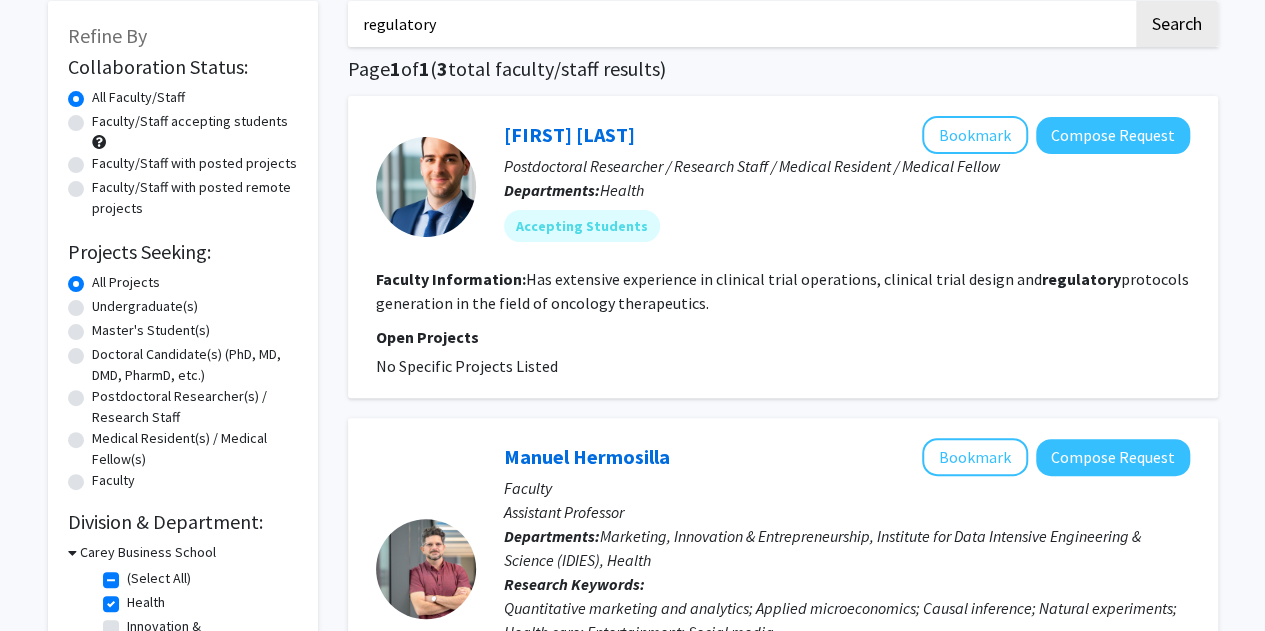 click on "Master's Student(s)" 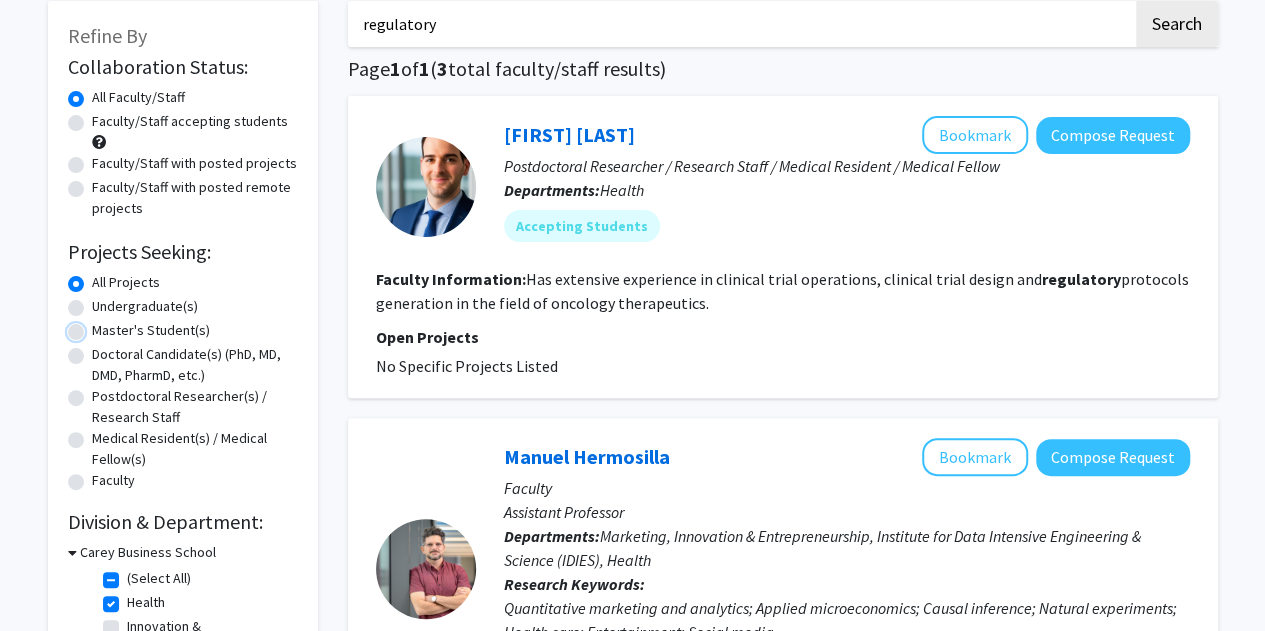 click on "Master's Student(s)" at bounding box center (98, 326) 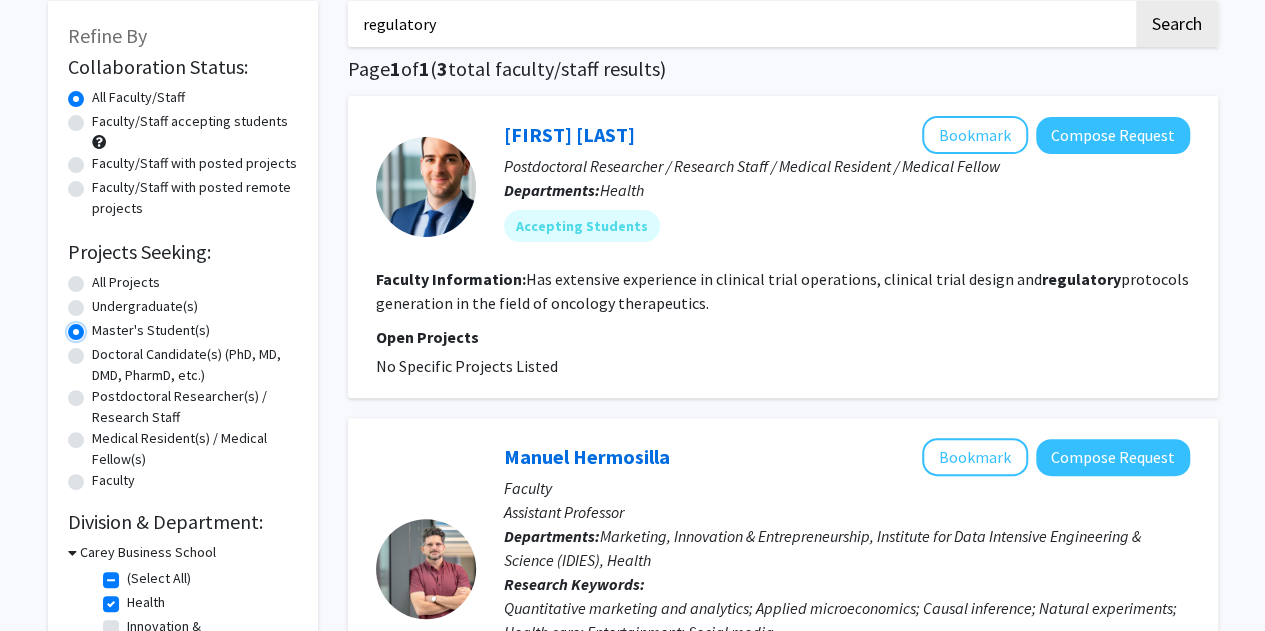 scroll, scrollTop: 0, scrollLeft: 0, axis: both 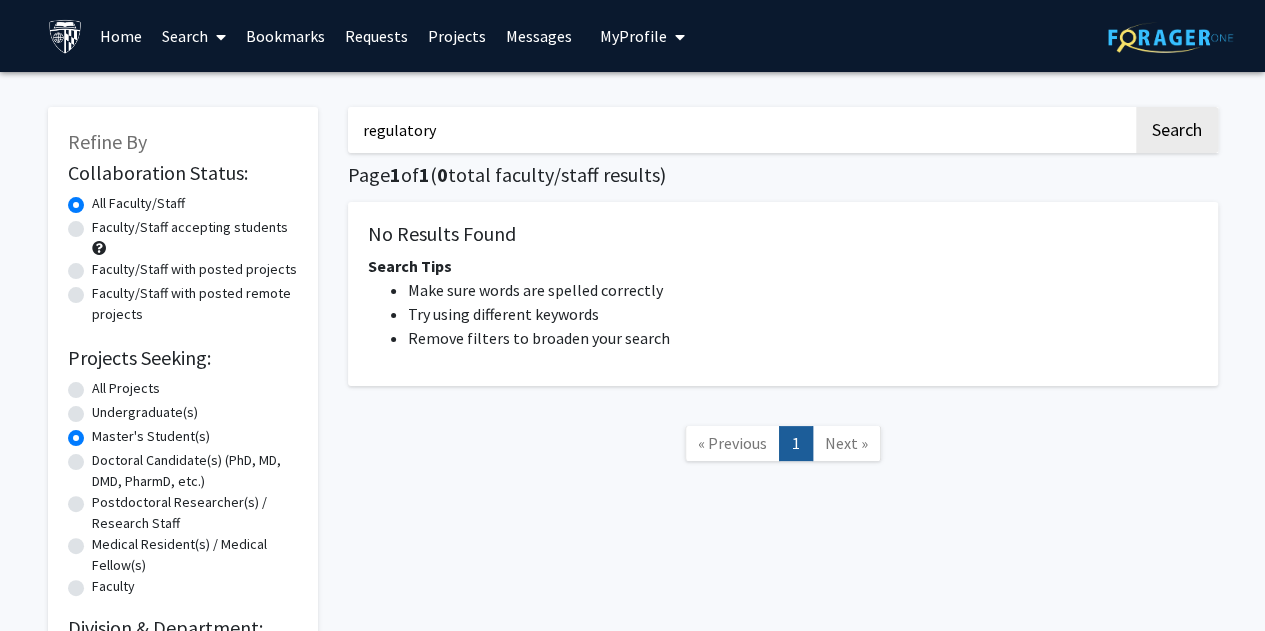 click on "Master's Student(s)" 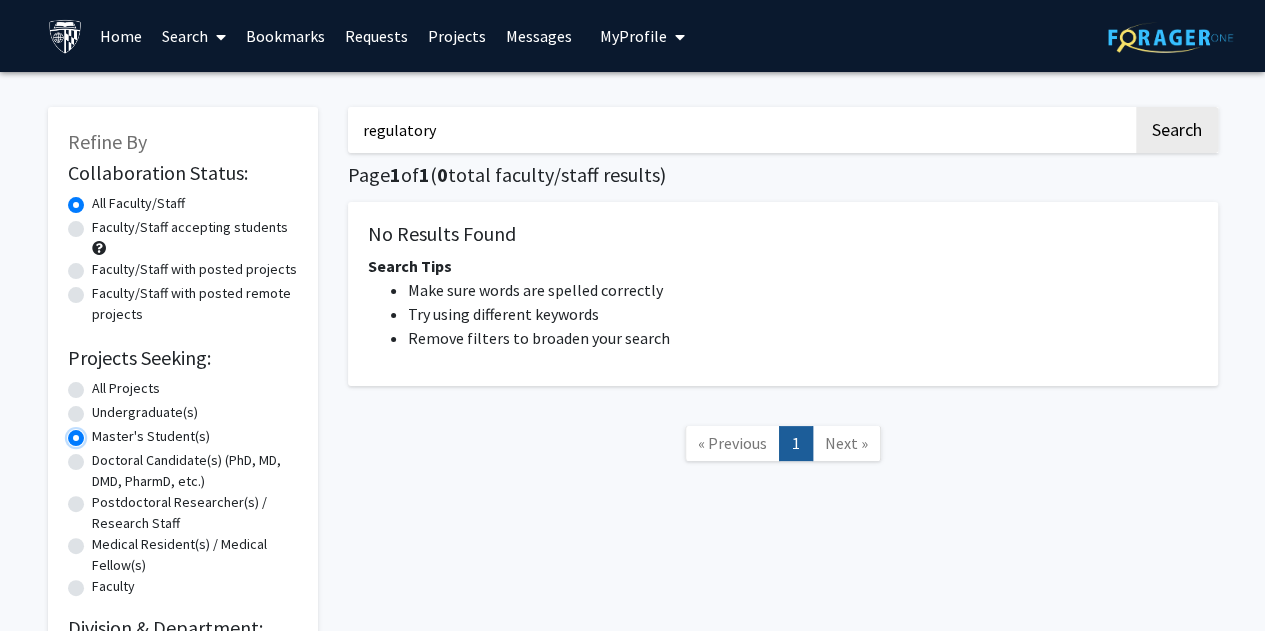 click on "Master's Student(s)" at bounding box center [98, 432] 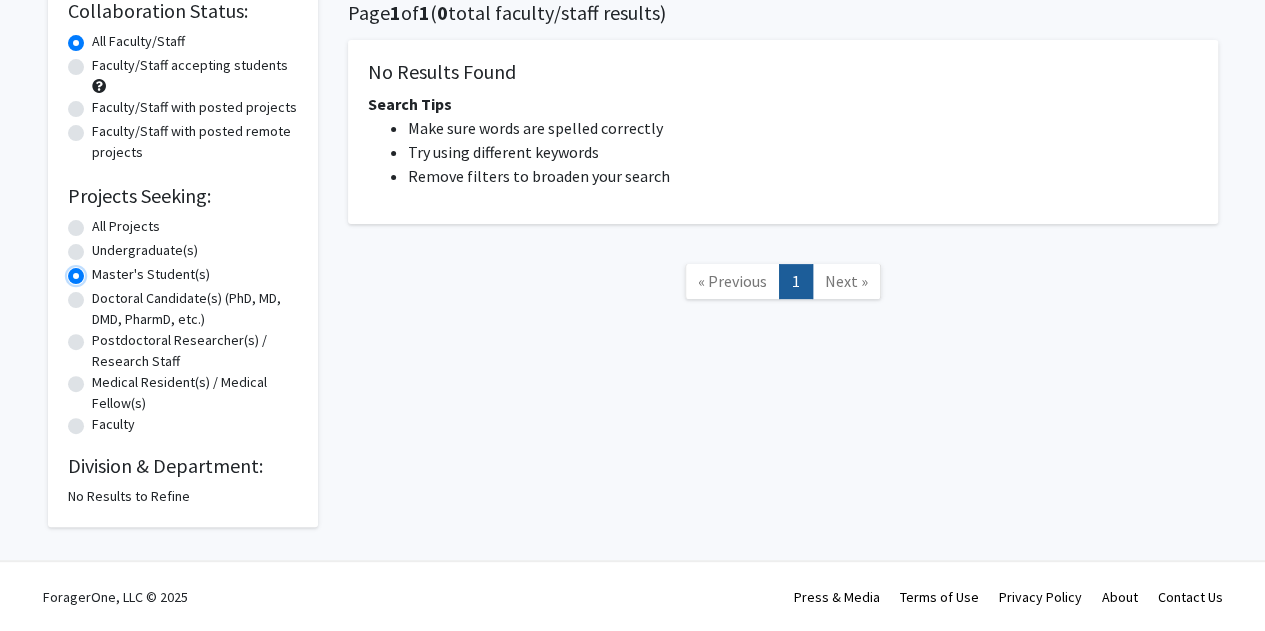 scroll, scrollTop: 22, scrollLeft: 0, axis: vertical 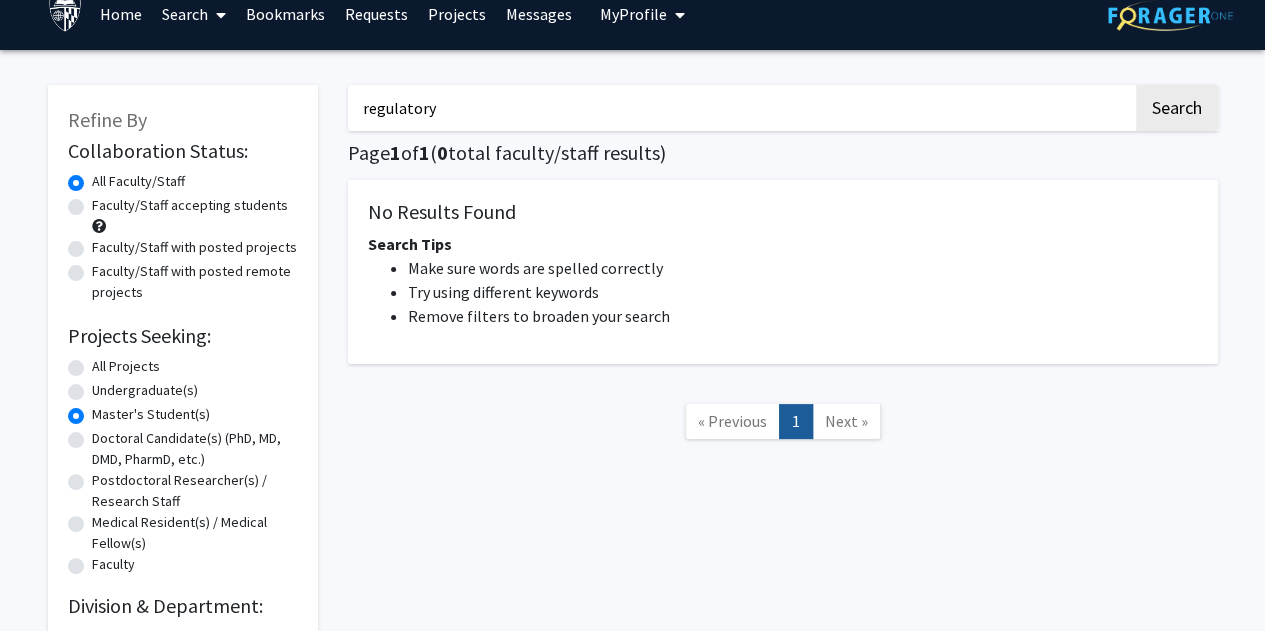 click on "All Faculty/Staff" 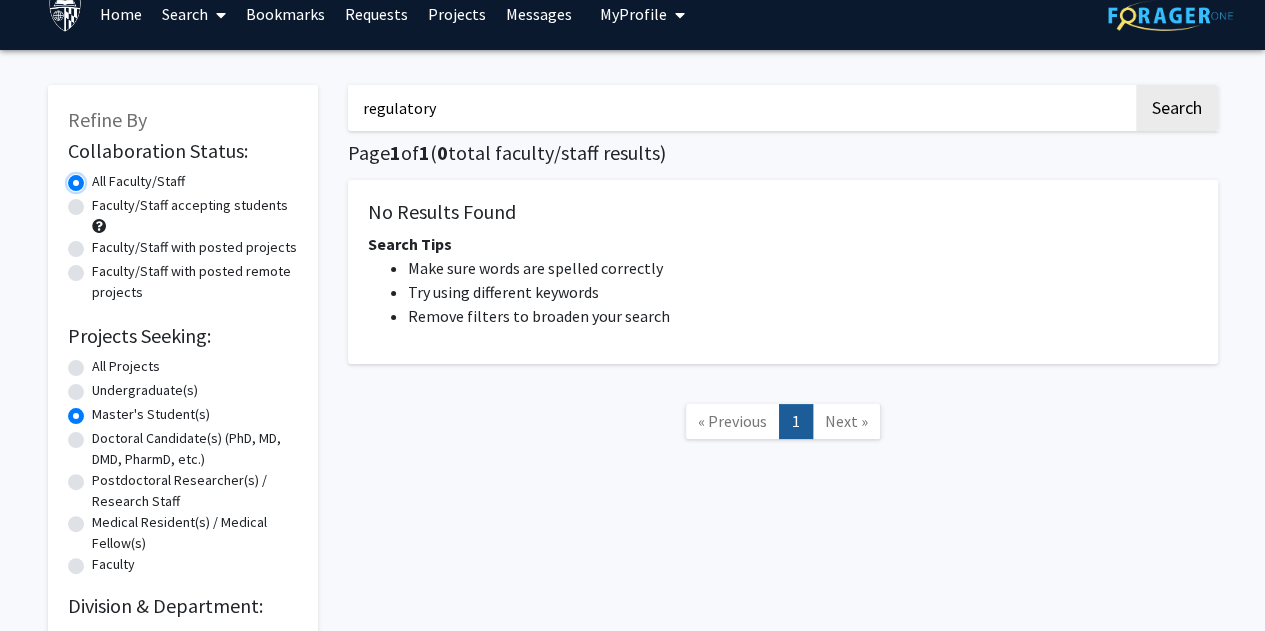 click on "All Faculty/Staff" at bounding box center [98, 177] 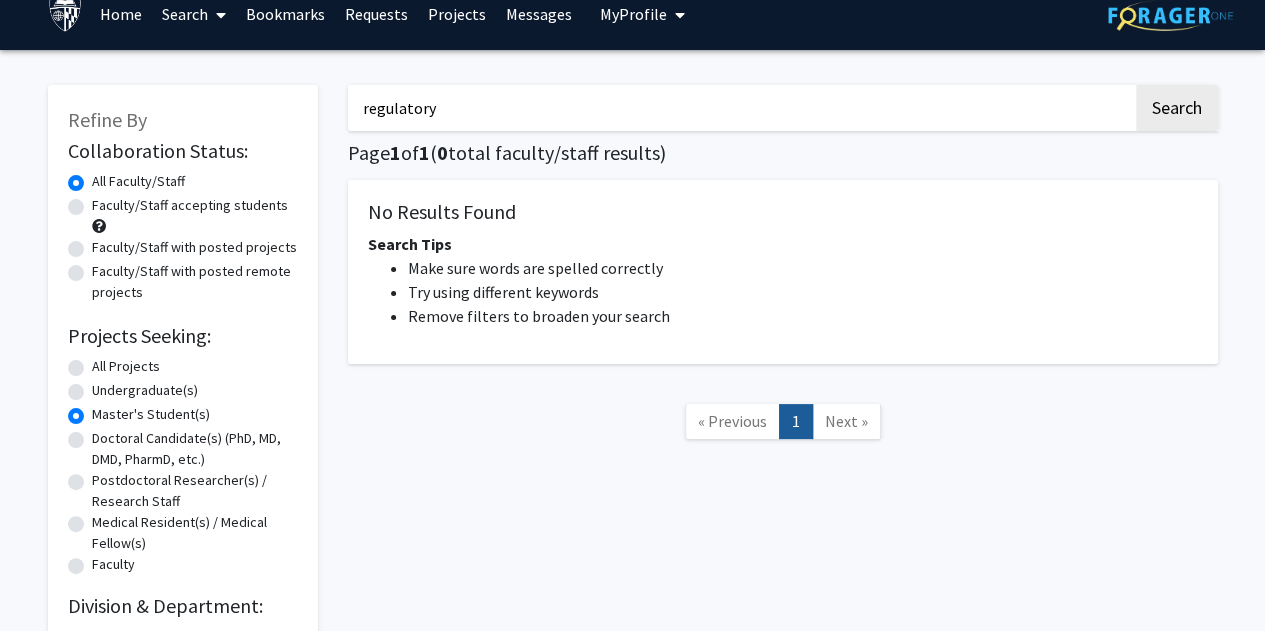 click on "Search" at bounding box center (194, 14) 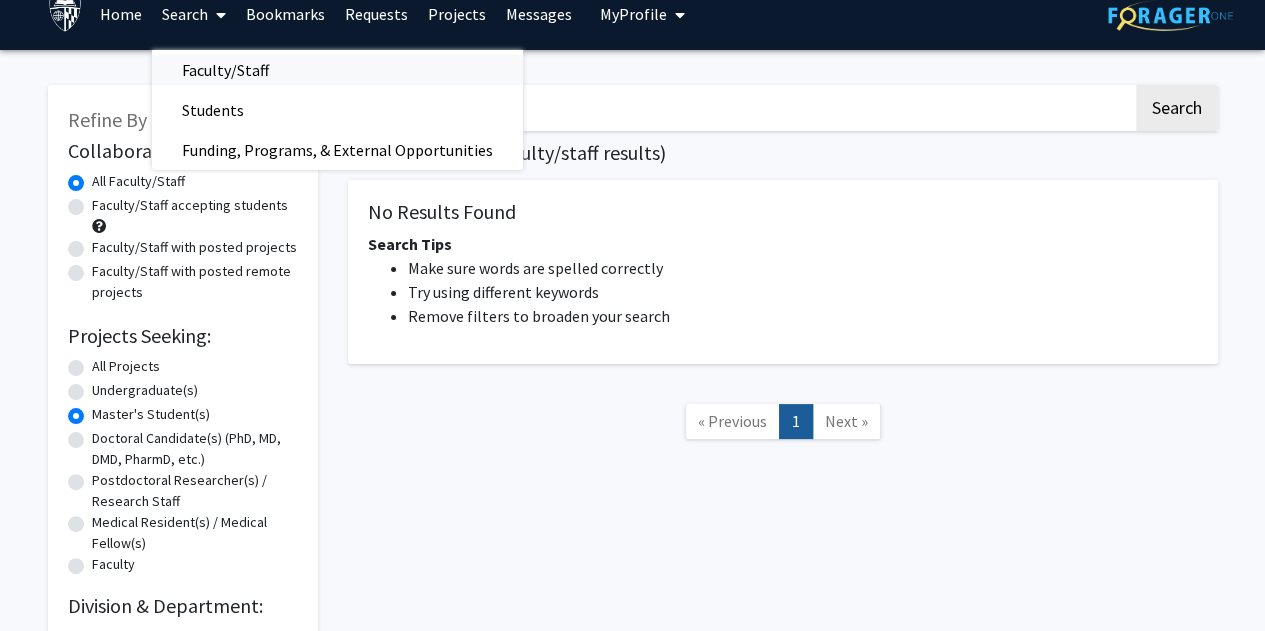 click on "Faculty/Staff" at bounding box center (225, 70) 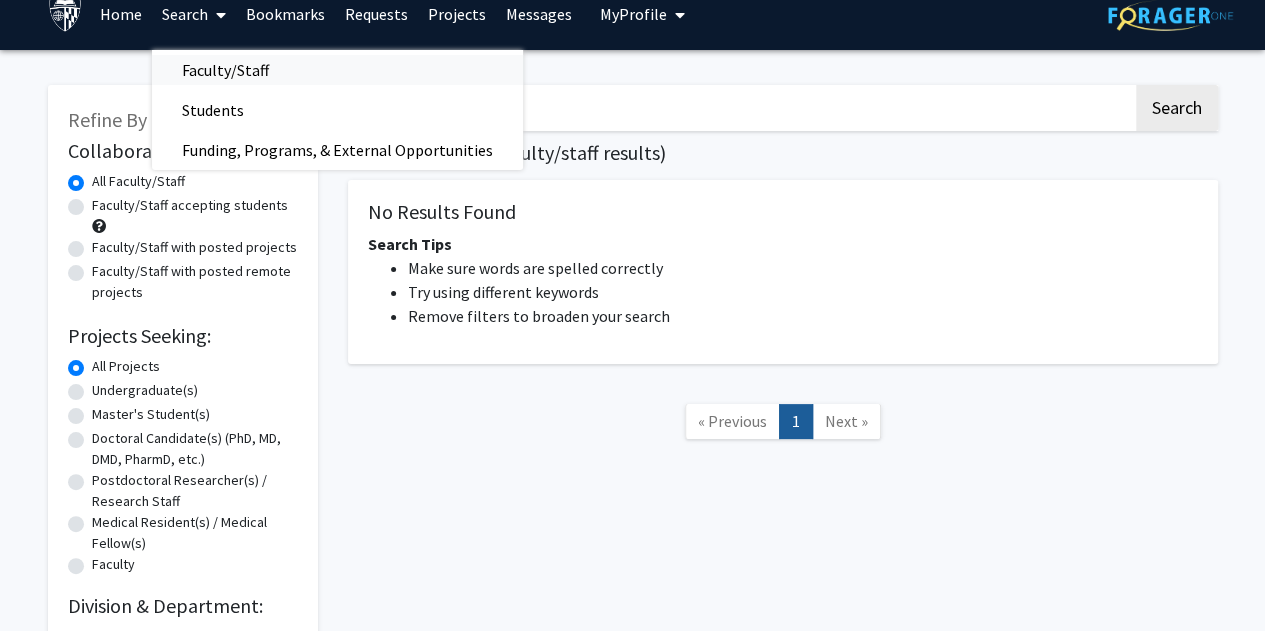 scroll, scrollTop: 0, scrollLeft: 0, axis: both 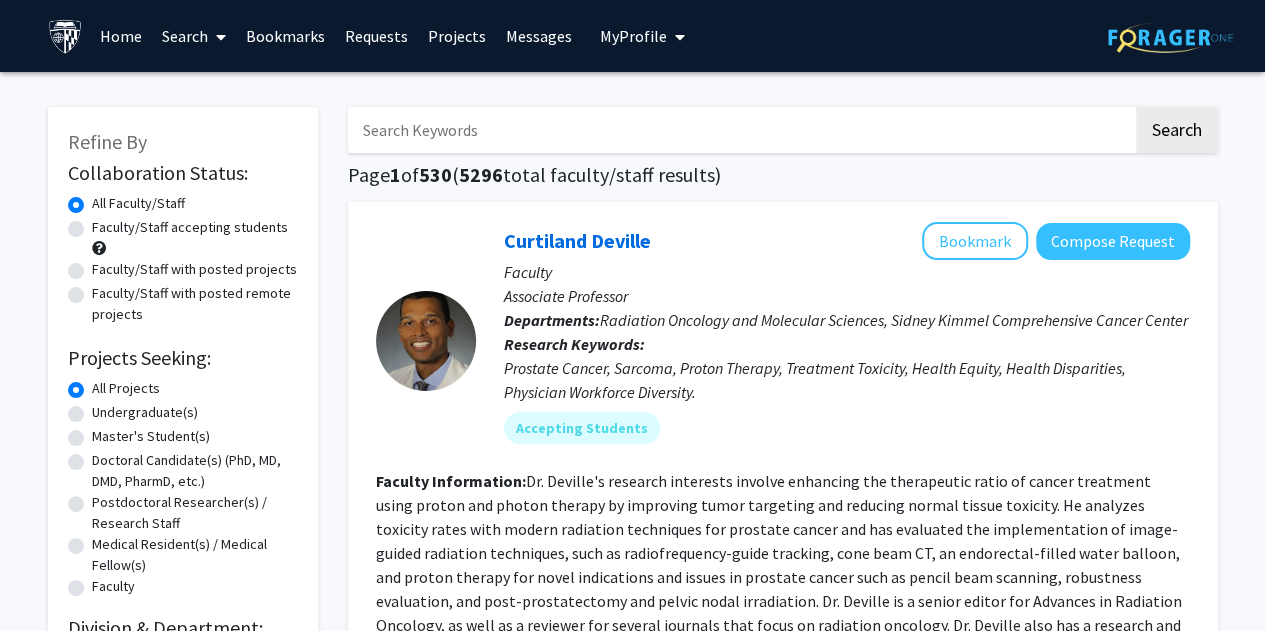 click on "Faculty/Staff accepting students" 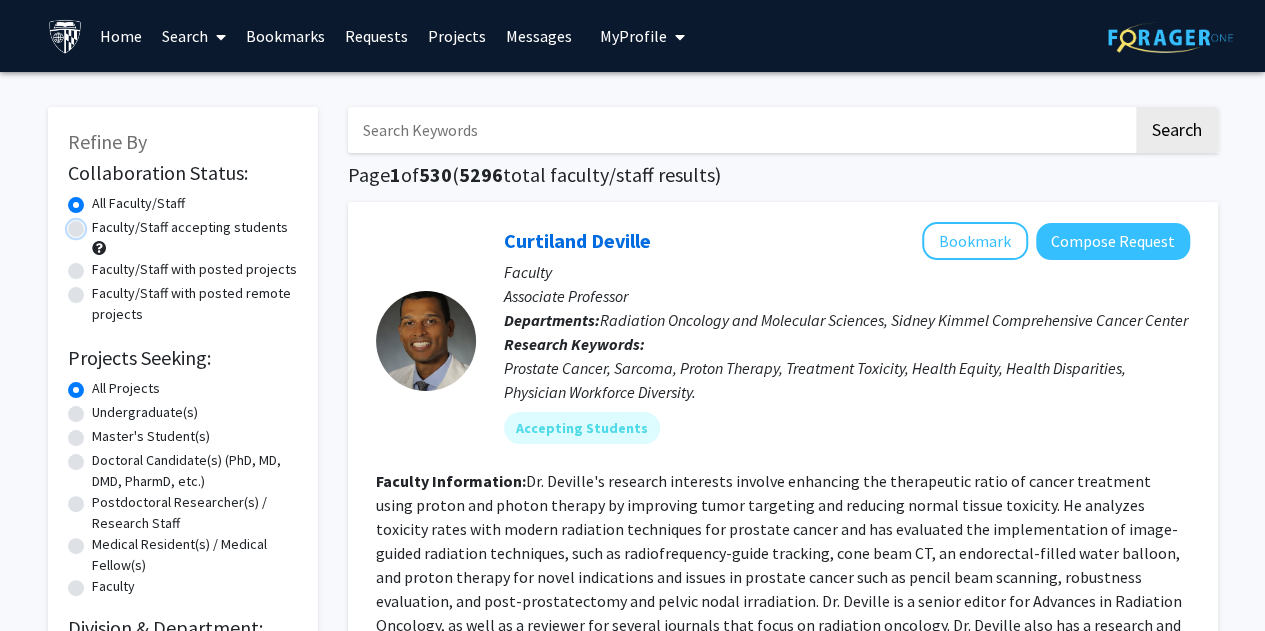 click on "Faculty/Staff accepting students" at bounding box center [98, 223] 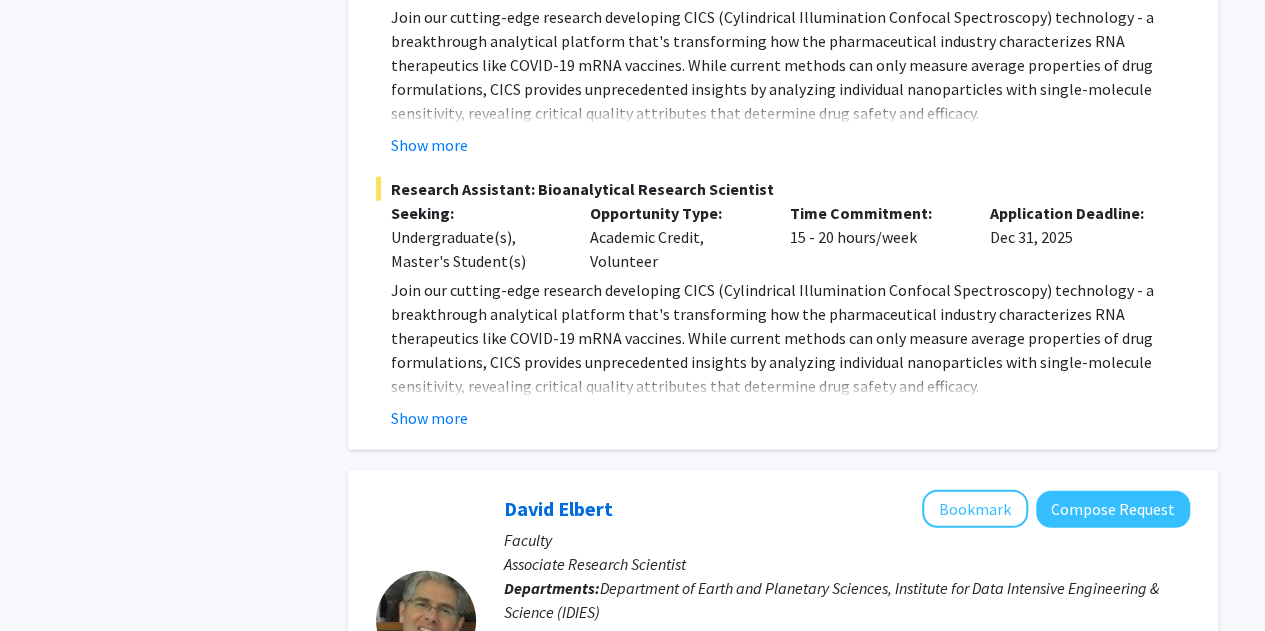 scroll, scrollTop: 2462, scrollLeft: 0, axis: vertical 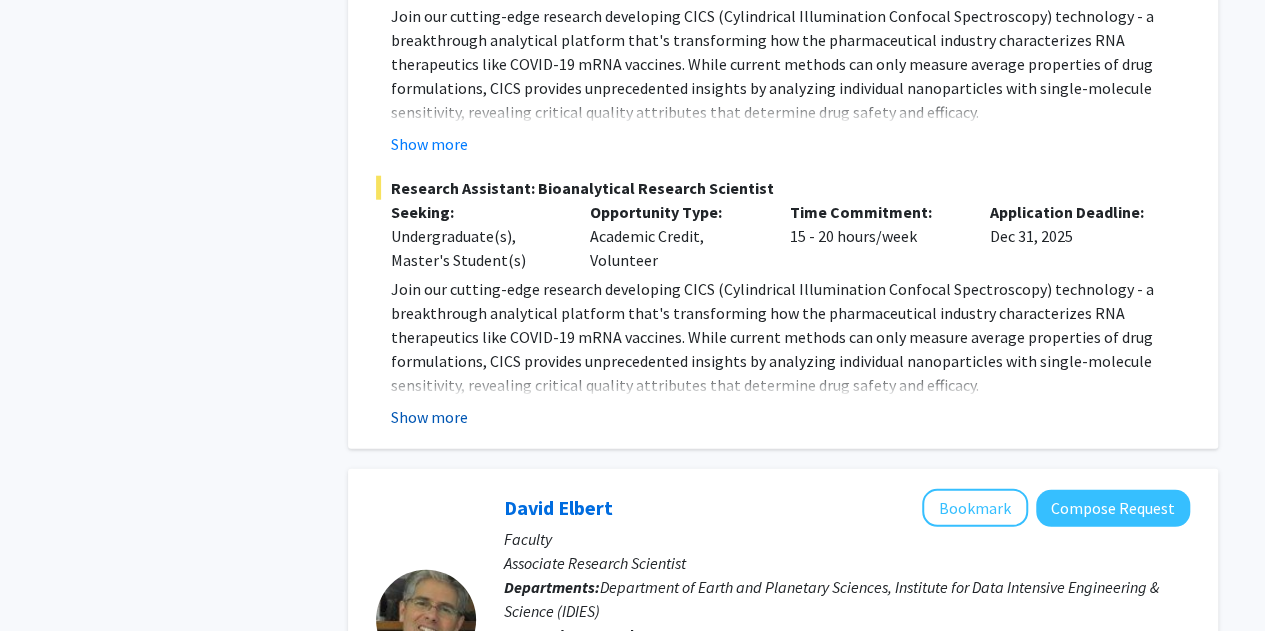 click on "Show more" 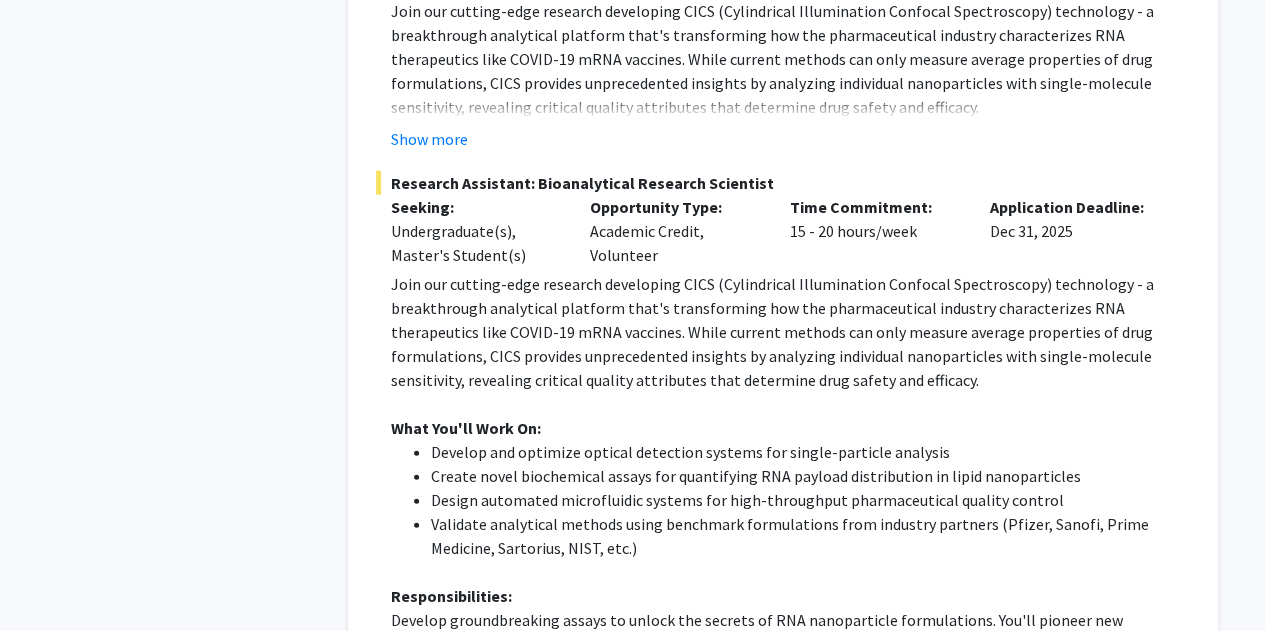 scroll, scrollTop: 2466, scrollLeft: 0, axis: vertical 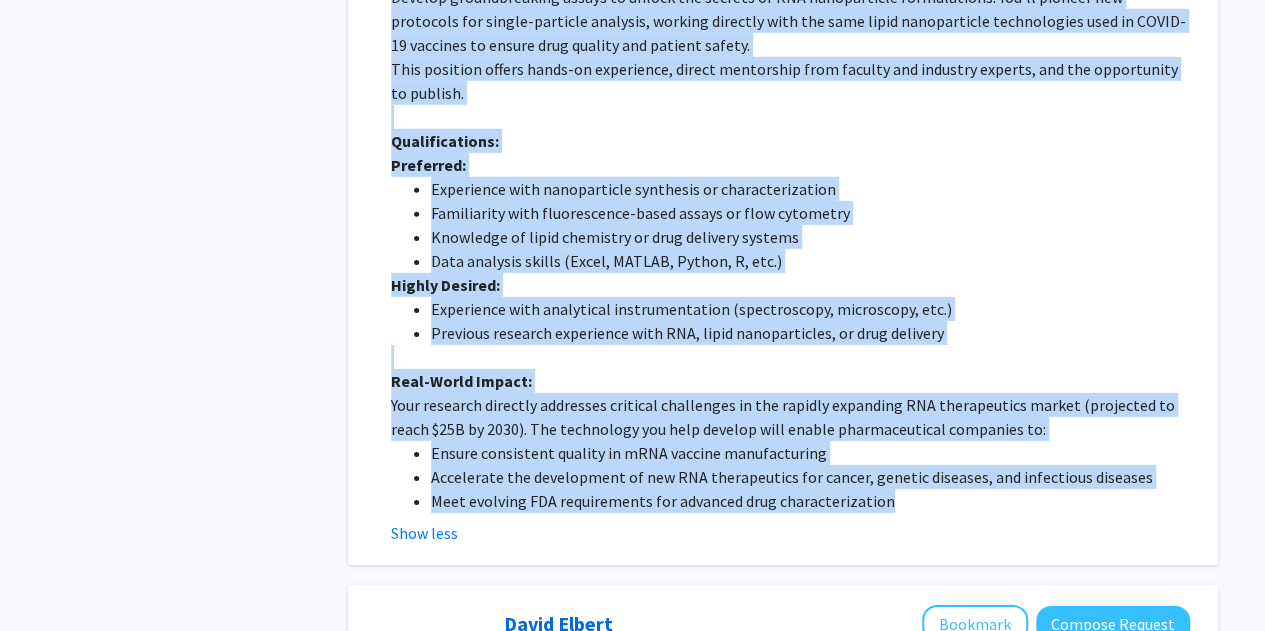drag, startPoint x: 393, startPoint y: 160, endPoint x: 893, endPoint y: 483, distance: 595.25543 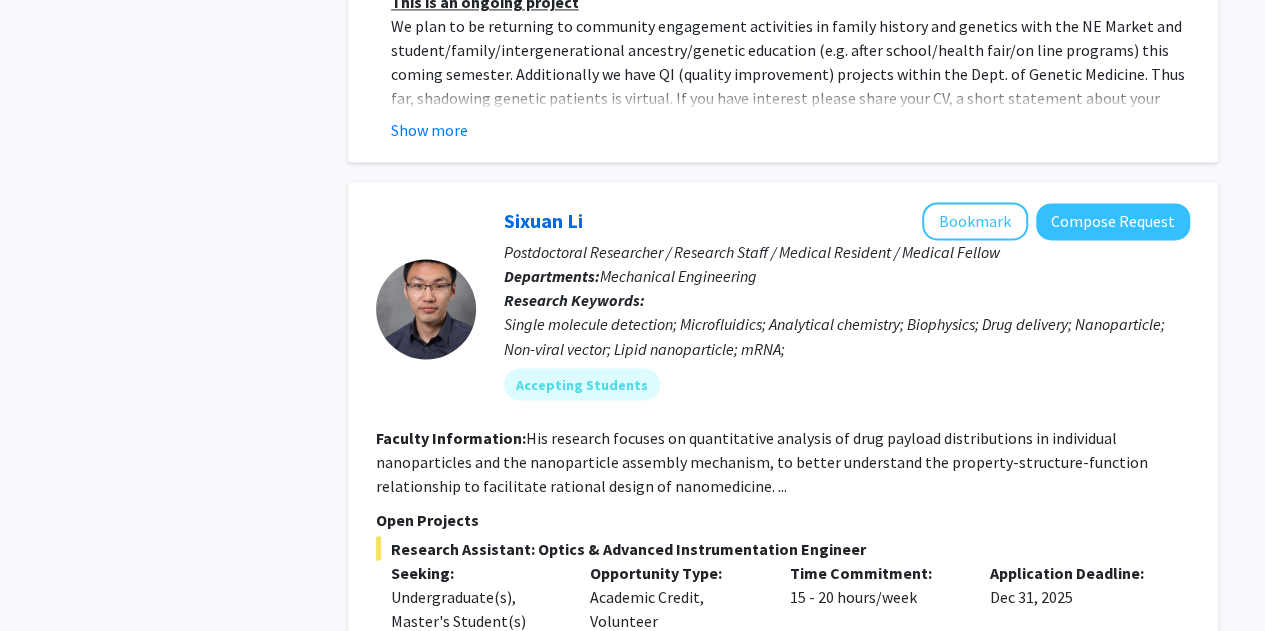 scroll, scrollTop: 1562, scrollLeft: 0, axis: vertical 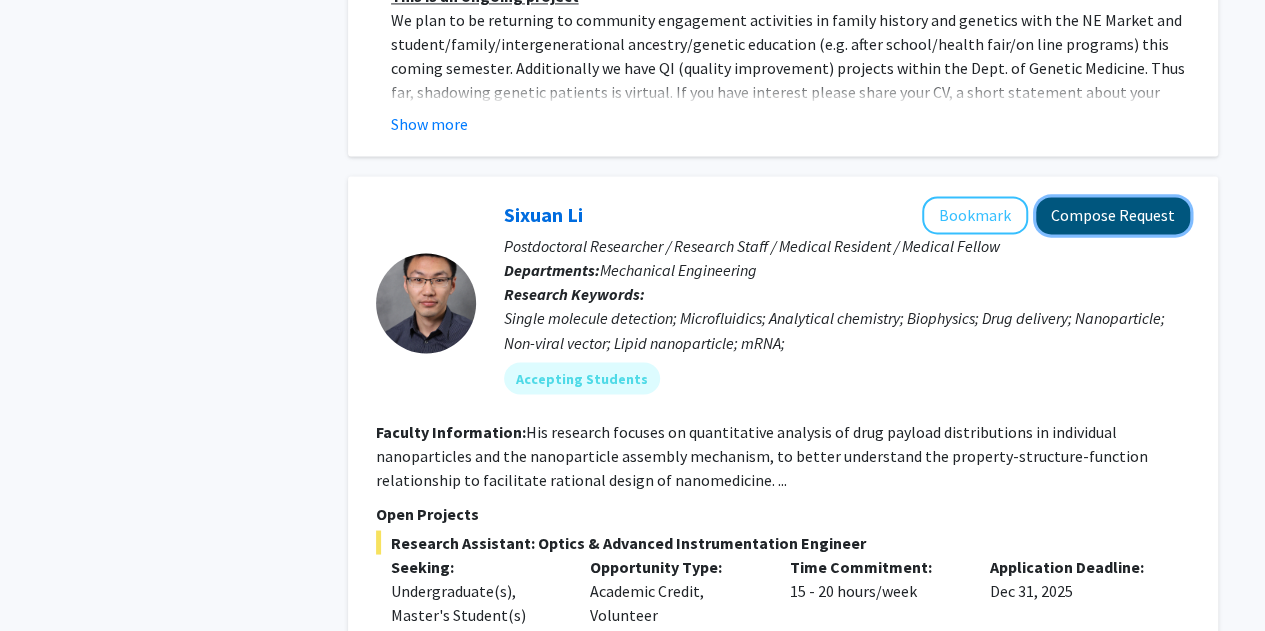 click on "Compose Request" 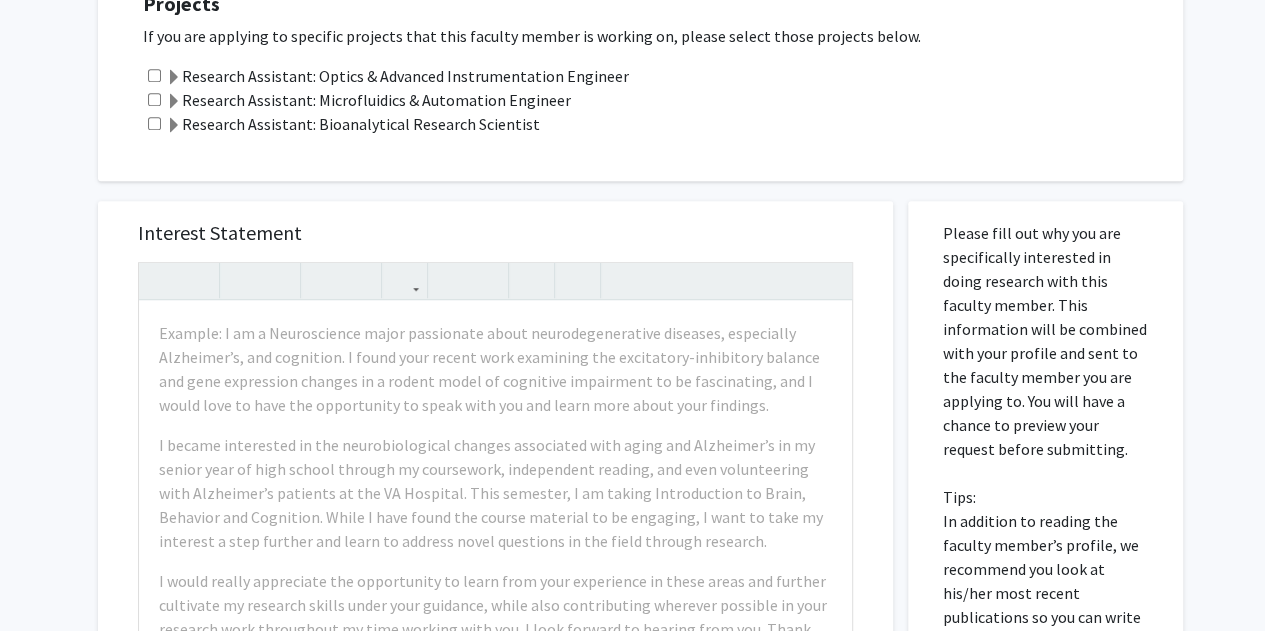 scroll, scrollTop: 570, scrollLeft: 0, axis: vertical 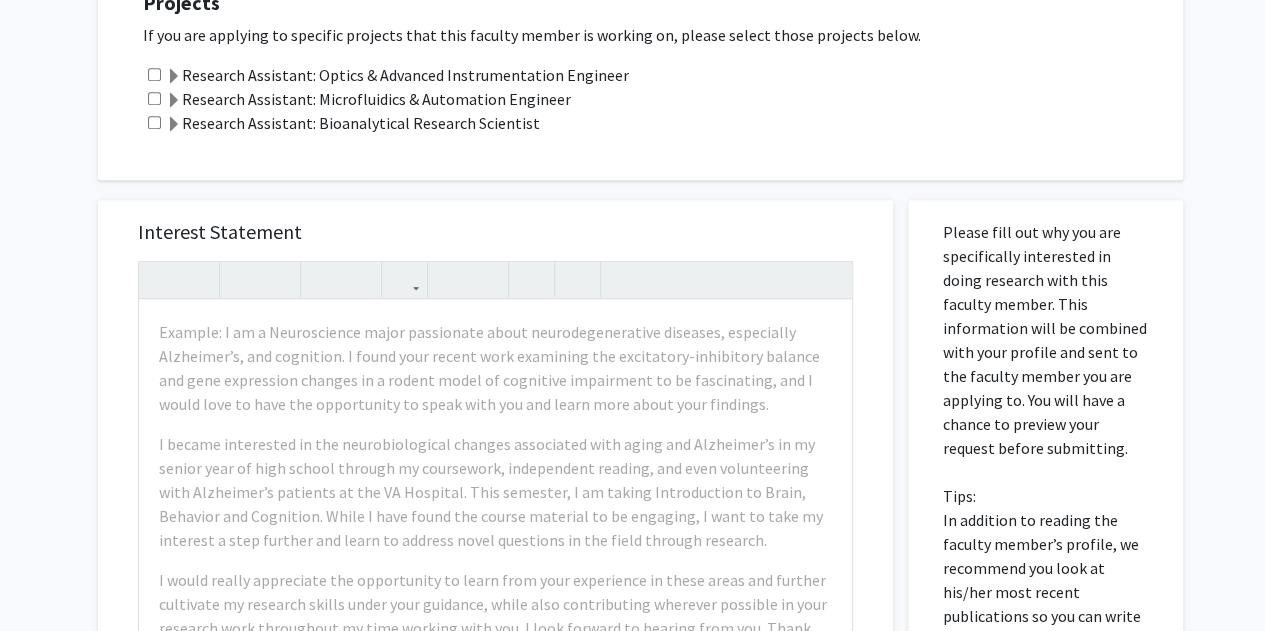 click 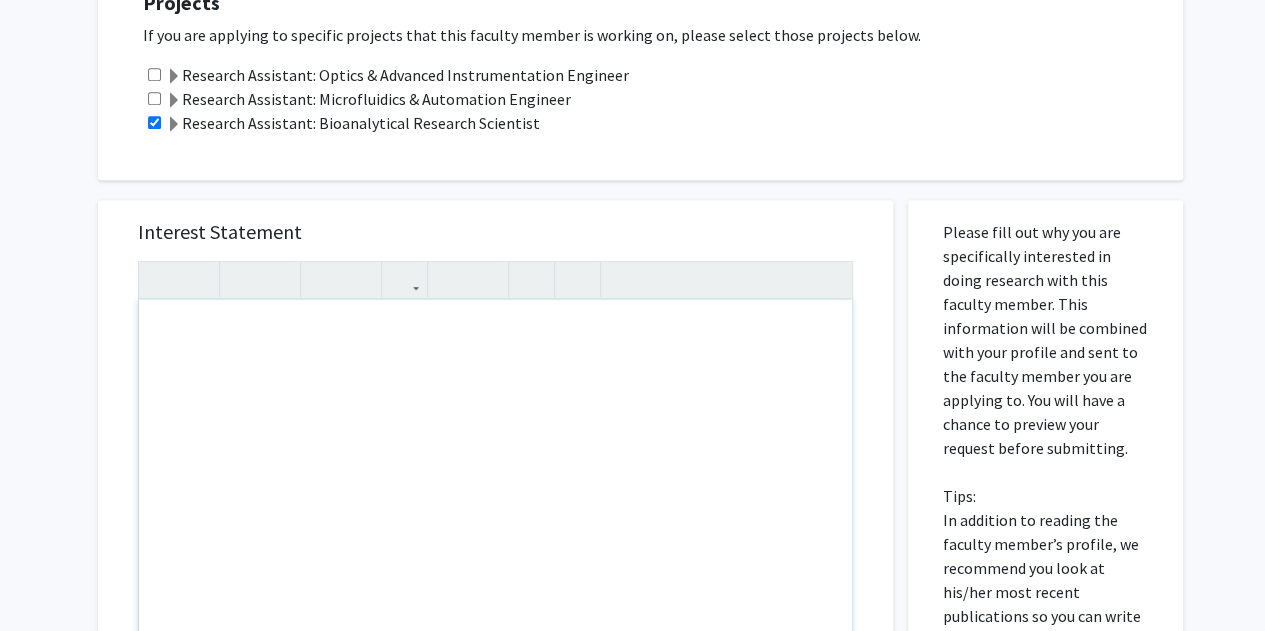 paste 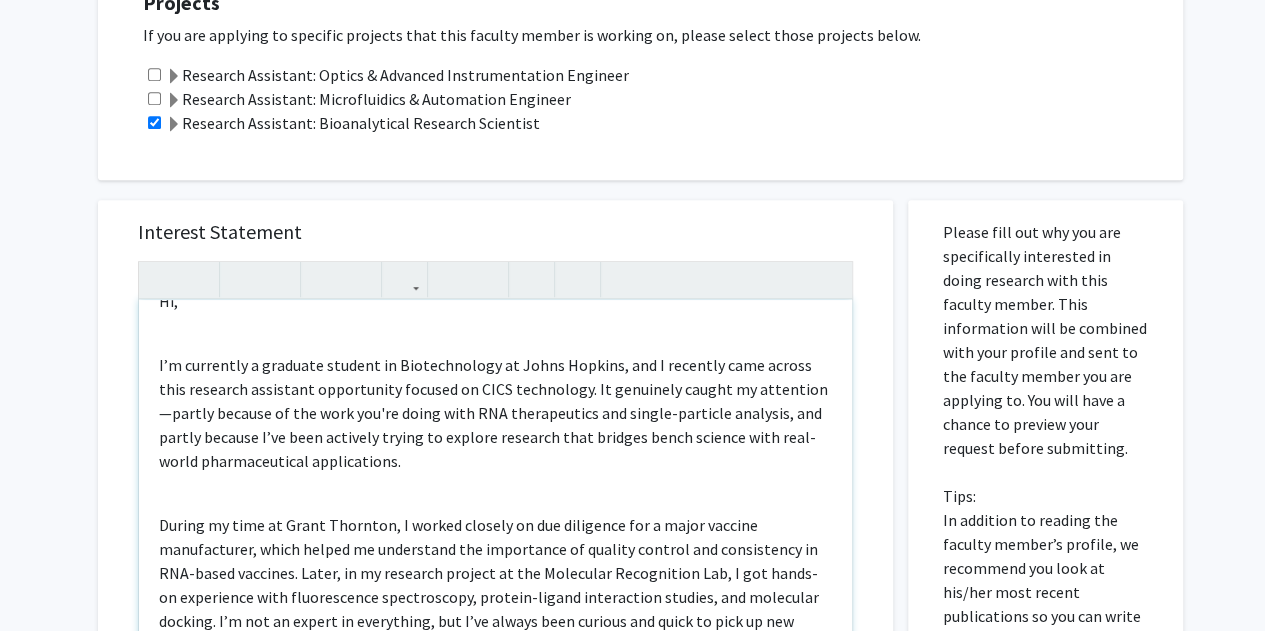 scroll, scrollTop: 32, scrollLeft: 0, axis: vertical 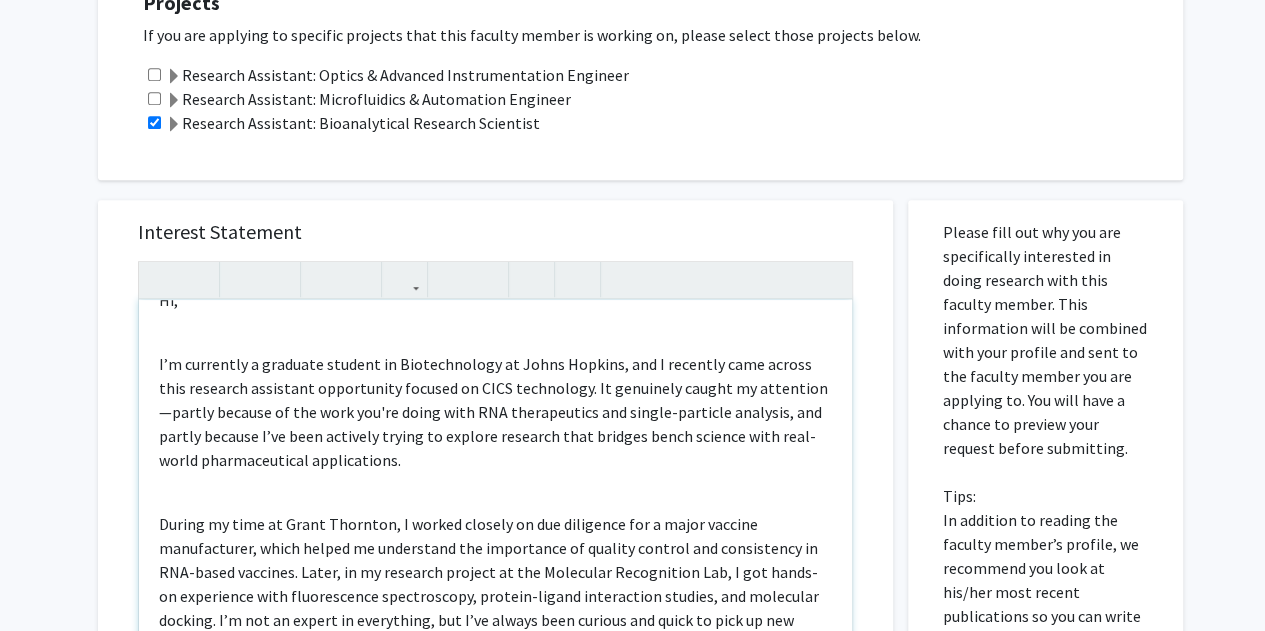 click on "I’m currently a graduate student in Biotechnology at Johns Hopkins, and I recently came across this research assistant opportunity focused on CICS technology. It genuinely caught my attention—partly because of the work you're doing with RNA therapeutics and single-particle analysis, and partly because I’ve been actively trying to explore research that bridges bench science with real-world pharmaceutical applications." at bounding box center [495, 412] 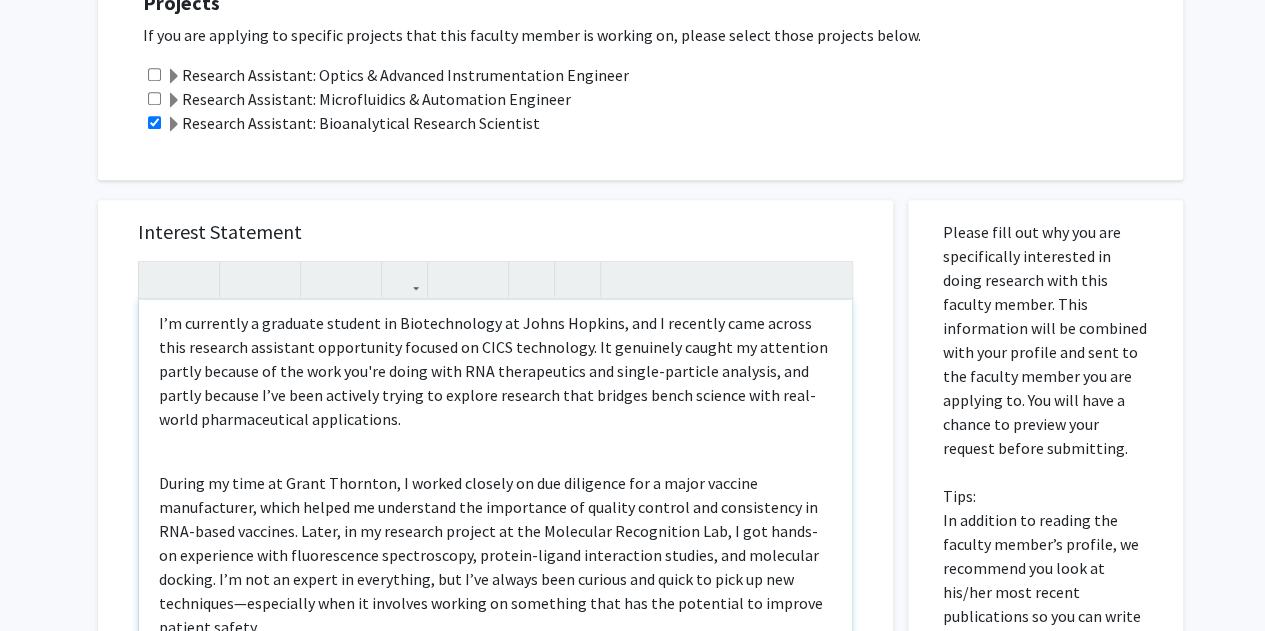scroll, scrollTop: 84, scrollLeft: 0, axis: vertical 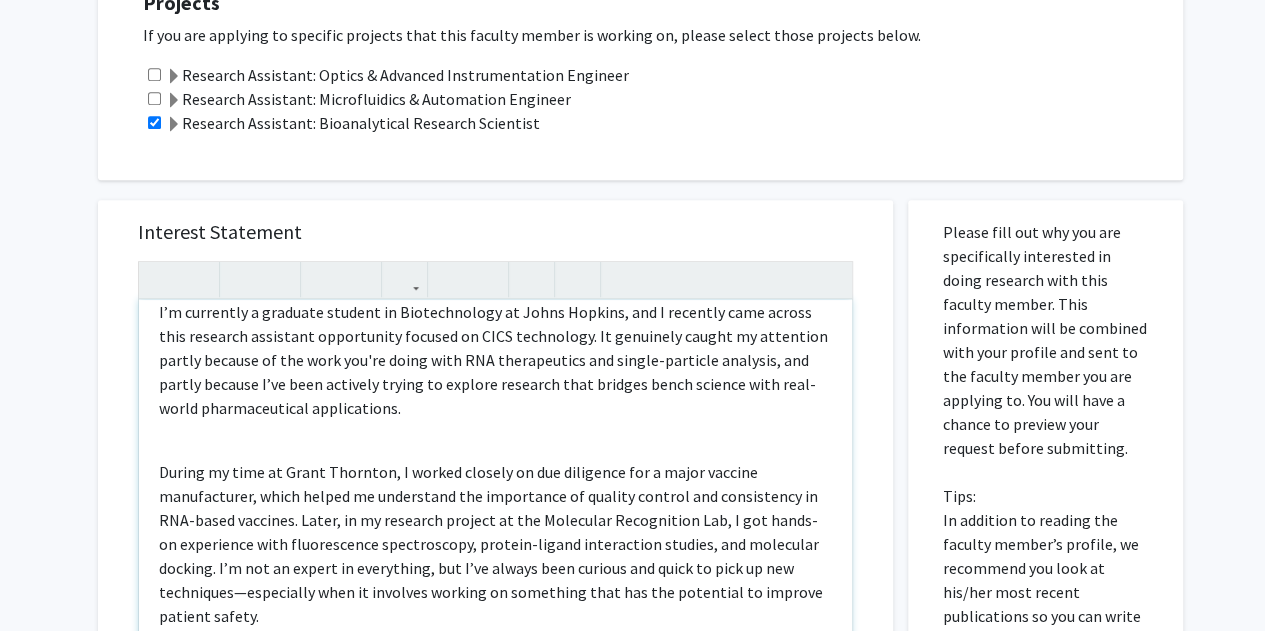 click on "During my time at Grant Thornton, I worked closely on due diligence for a major vaccine manufacturer, which helped me understand the importance of quality control and consistency in RNA-based vaccines. Later, in my research project at the Molecular Recognition Lab, I got hands-on experience with fluorescence spectroscopy, protein-ligand interaction studies, and molecular docking. I’m not an expert in everything, but I’ve always been curious and quick to pick up new techniques—especially when it involves working on something that has the potential to improve patient safety." at bounding box center [495, 544] 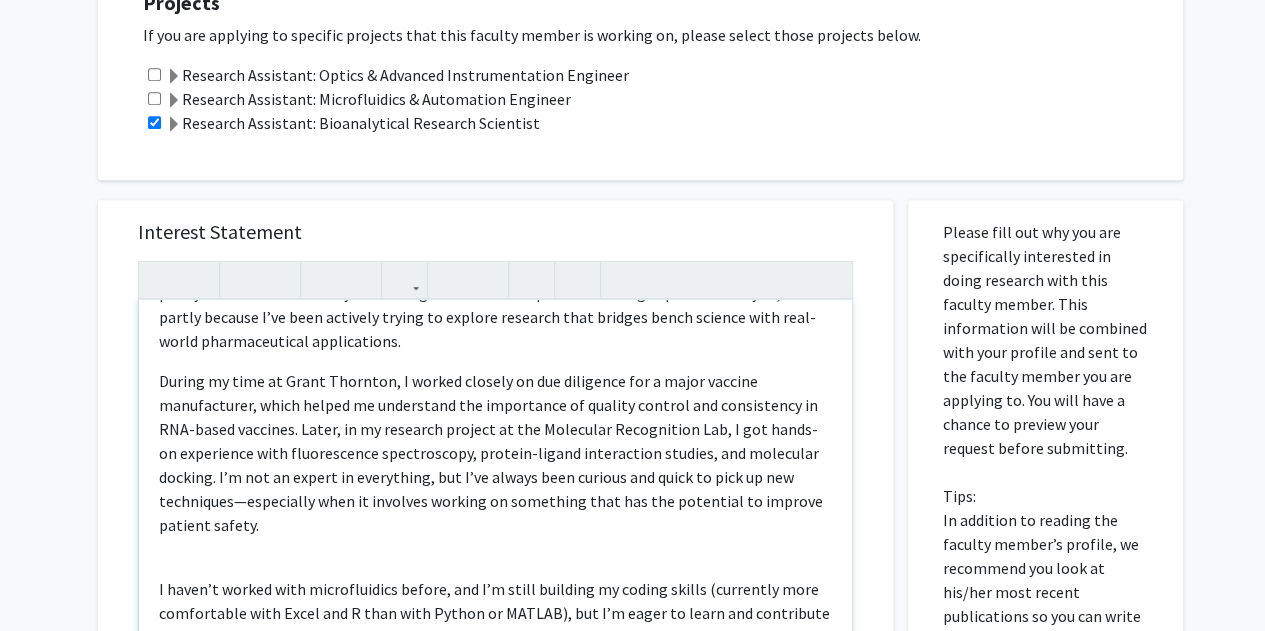 scroll, scrollTop: 152, scrollLeft: 0, axis: vertical 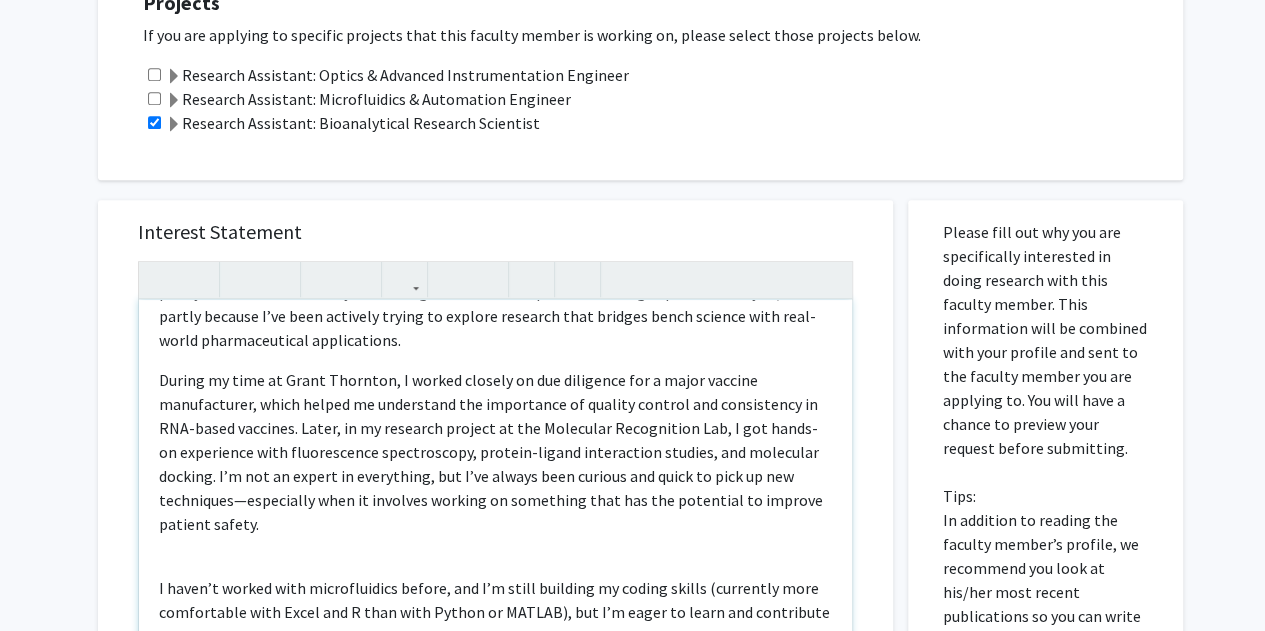 click on "During my time at Grant Thornton, I worked closely on due diligence for a major vaccine manufacturer, which helped me understand the importance of quality control and consistency in RNA-based vaccines. Later, in my research project at the Molecular Recognition Lab, I got hands-on experience with fluorescence spectroscopy, protein-ligand interaction studies, and molecular docking. I’m not an expert in everything, but I’ve always been curious and quick to pick up new techniques—especially when it involves working on something that has the potential to improve patient safety." at bounding box center (495, 452) 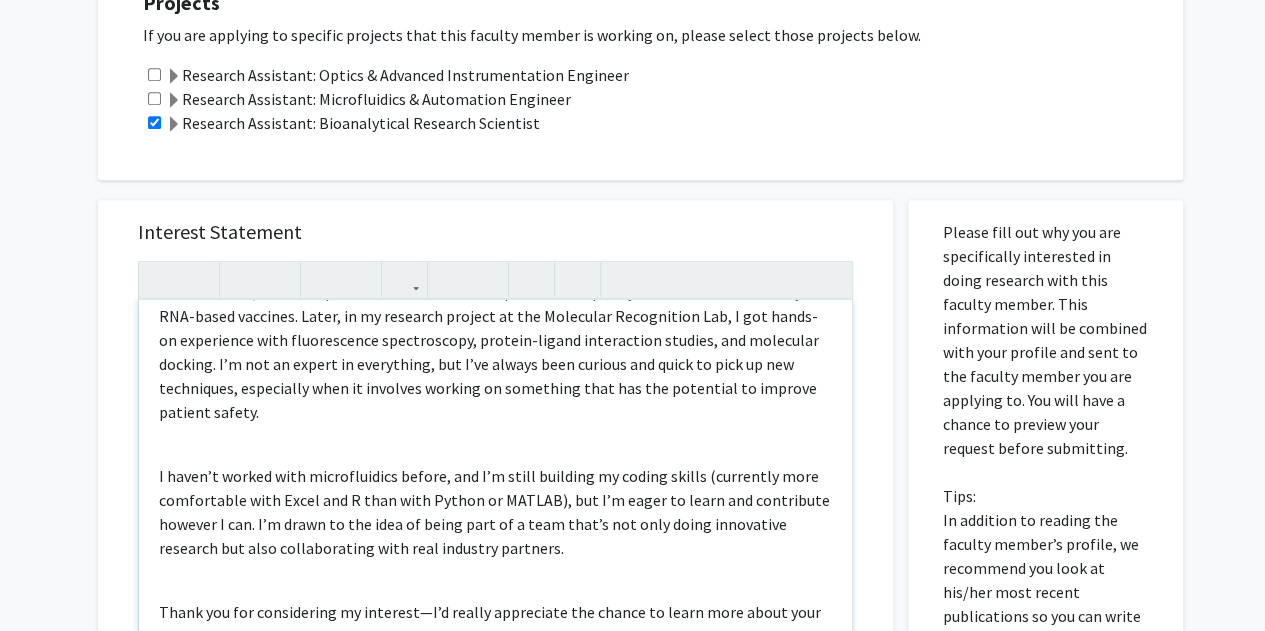 scroll, scrollTop: 293, scrollLeft: 0, axis: vertical 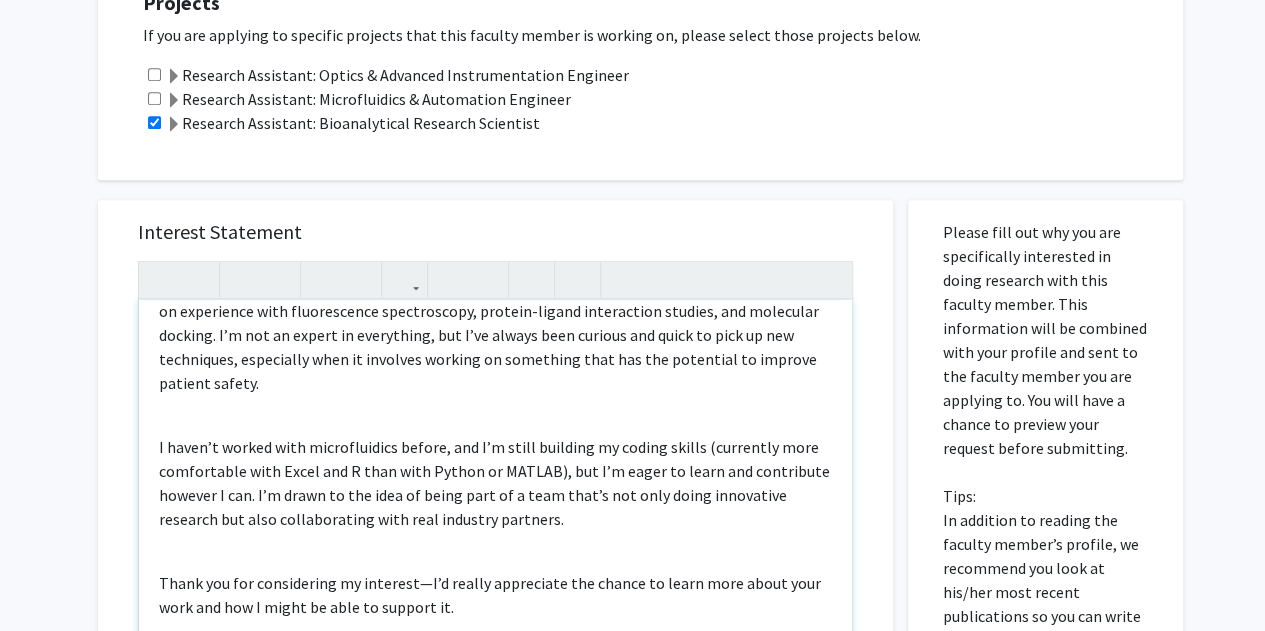 click on "I haven’t worked with microfluidics before, and I’m still building my coding skills (currently more comfortable with Excel and R than with Python or MATLAB), but I’m eager to learn and contribute however I can. I’m drawn to the idea of being part of a team that’s not only doing innovative research but also collaborating with real industry partners." at bounding box center (495, 483) 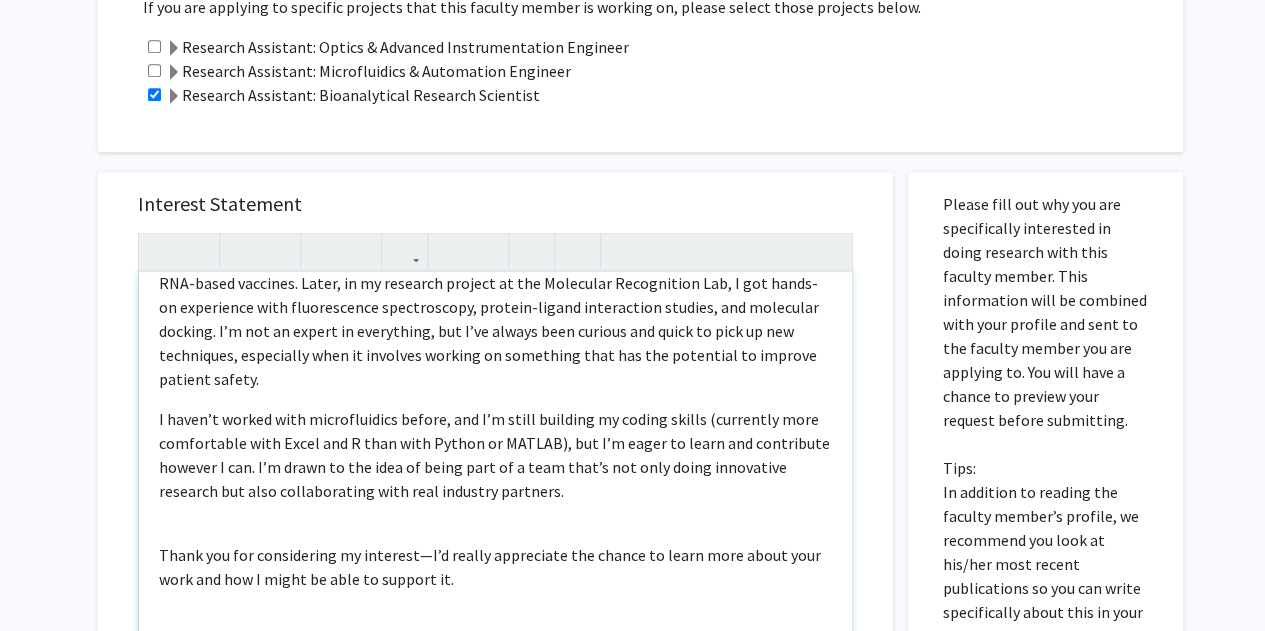 scroll, scrollTop: 600, scrollLeft: 0, axis: vertical 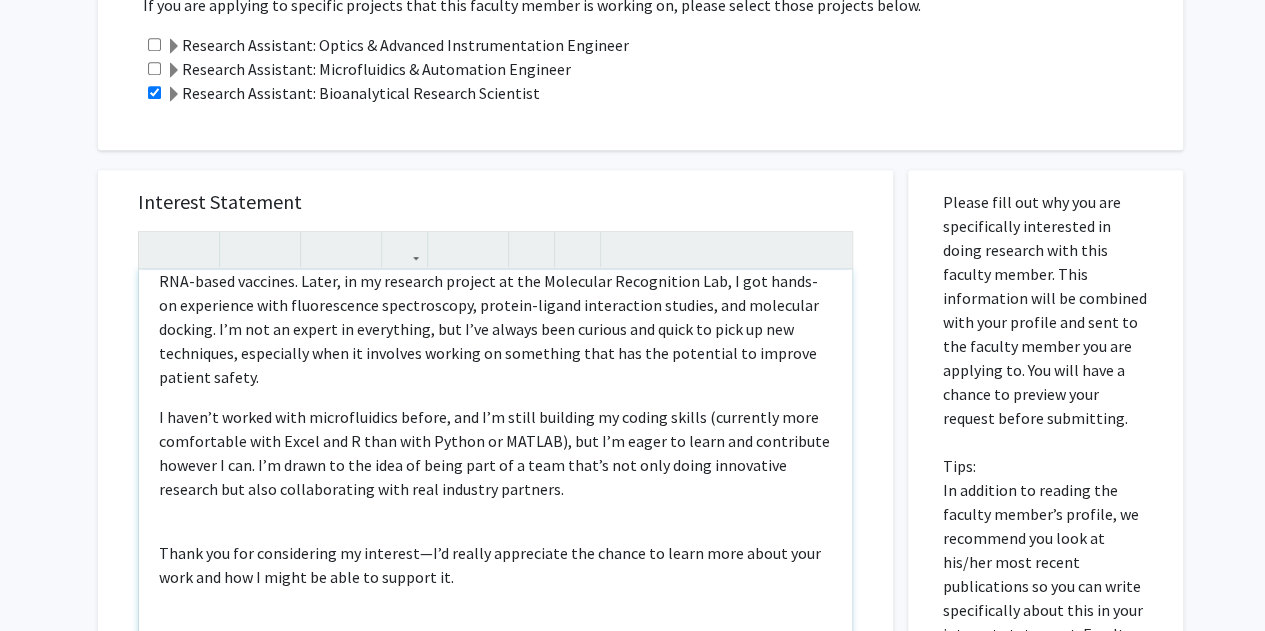 click on "I haven’t worked with microfluidics before, and I’m still building my coding skills (currently more comfortable with Excel and R than with Python or MATLAB), but I’m eager to learn and contribute however I can. I’m drawn to the idea of being part of a team that’s not only doing innovative research but also collaborating with real industry partners." at bounding box center (495, 453) 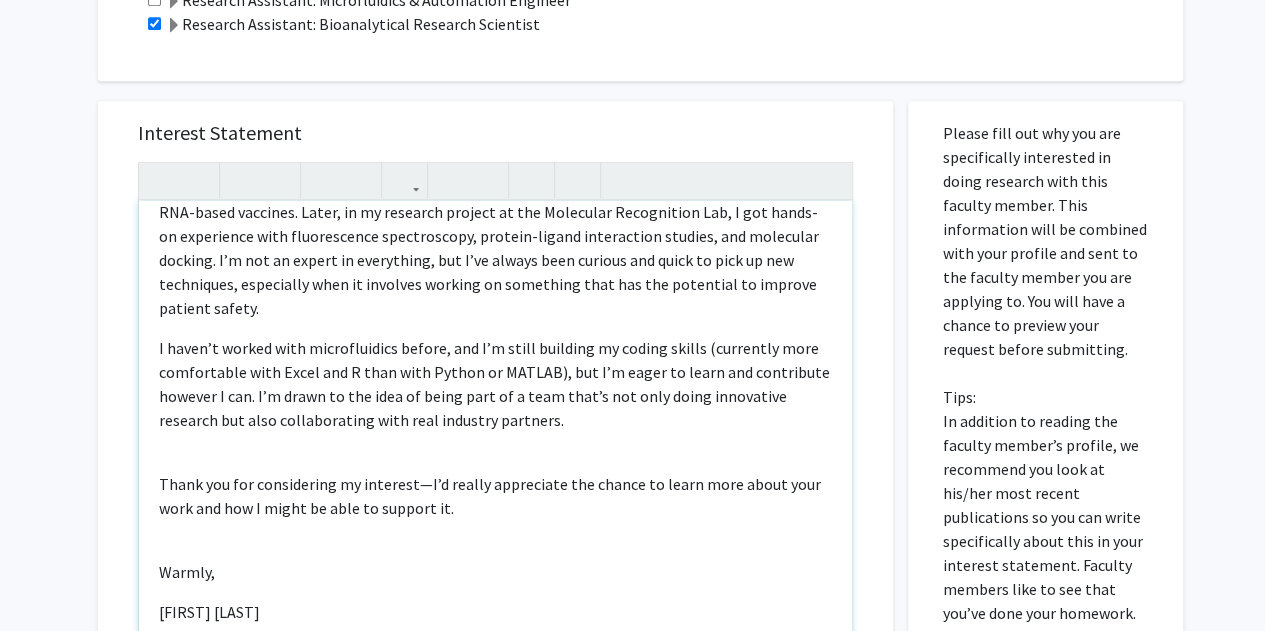 scroll, scrollTop: 670, scrollLeft: 0, axis: vertical 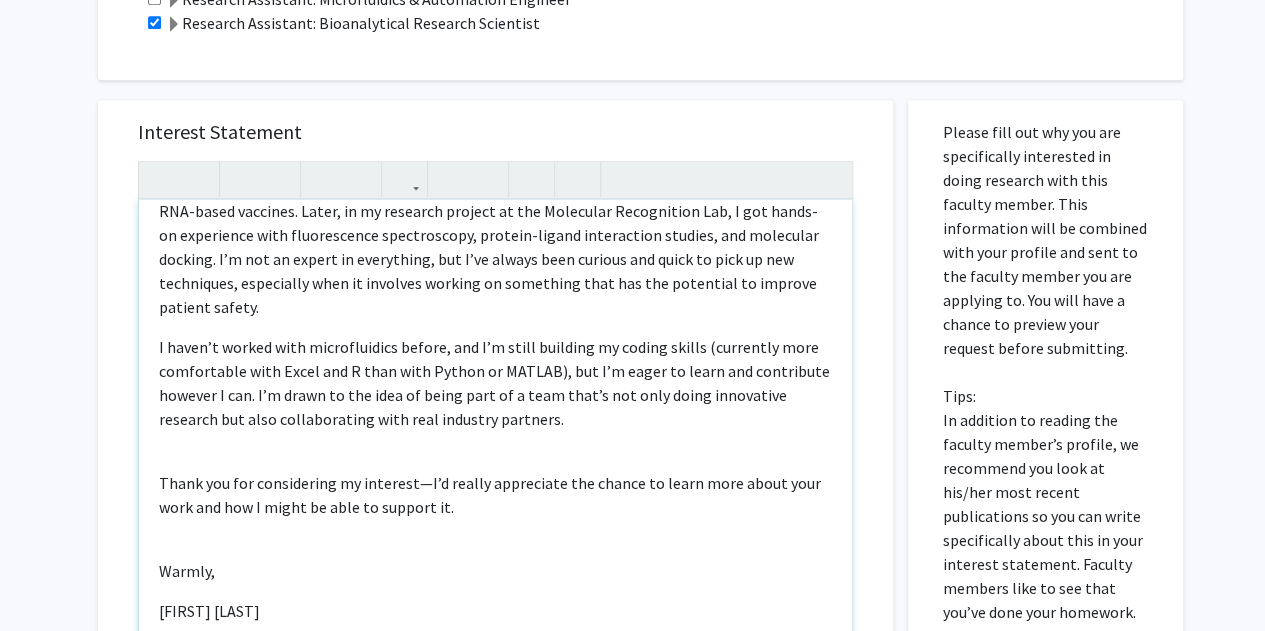 click on "Thank you for considering my interest—I’d really appreciate the chance to learn more about your work and how I might be able to support it." at bounding box center (495, 495) 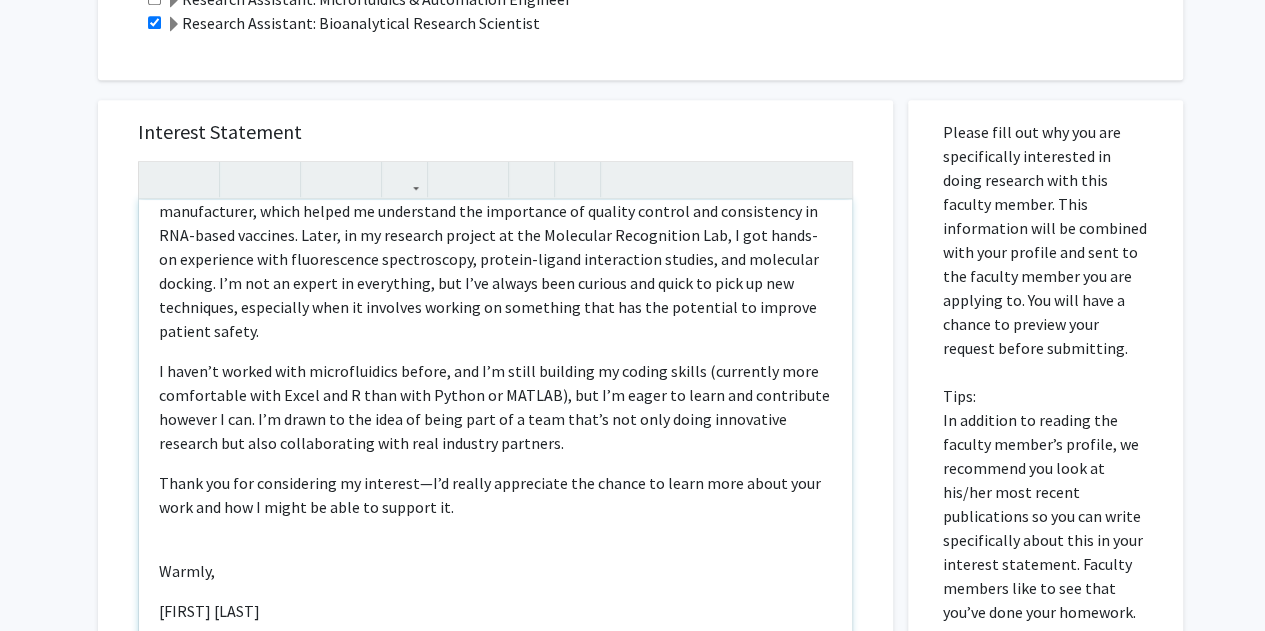 scroll, scrollTop: 245, scrollLeft: 0, axis: vertical 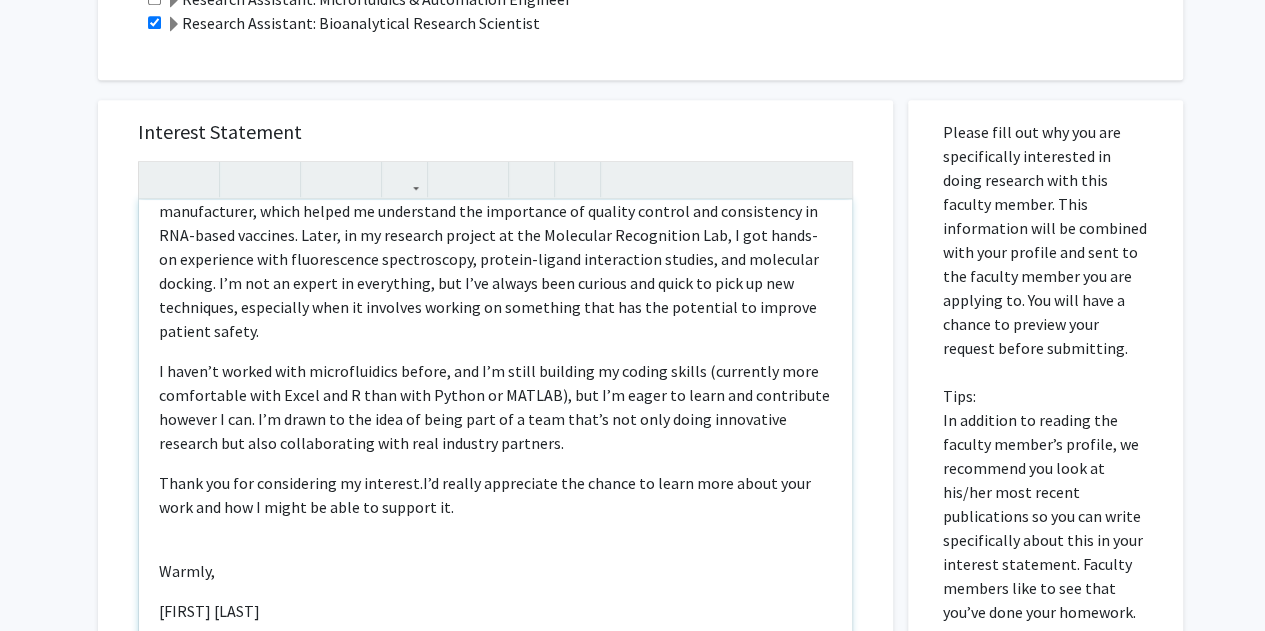 type on "<l>Ip,</d><si><a>C’a elitseddo e temporin utlabor et Doloremagnaal en Admin Veniamq, nos E ullamcol nisi aliqui exea commodoc duisautei inreprehend volupta ve ESSE cillumfugi. Nu pariature sintoc cu nonproide suntcu quioffi de mol anim ide'la persp unde OMN istenatuserr vol accusa-doloremq laudanti, tot remape eaqueip Q’ab illo inventor verita qu archite beataevi dict explica nemoe ipsamqu volu aspe-autod fugitconsequun magnidolores.</e><r>Sequin ne porr qu Dolor Adipisci, N eiusmo tempora in mag quaeratet min s nobis eligend optiocumquen, imped quopla fa possimusas rep temporibus au quibusd officii deb rerumnecess sa EVE-volup repudian. Recus, it ea hictenet sapient de rei Voluptati Maioresalia Per, D asp repel-mi nostrumexe ulla corporissusc laboriosamal, commodi-conseq quidmaximem molesti, har quidemrer facilis. E’d nam li tempor cu solutanobi, eli O’cu nihili minu quodmax pla facer po omni lo ips dolorsitam, consectetu adip el seddoeiu tempori ut laboreetd magn ali eni adminimve qu nostrud exercit ulla..." 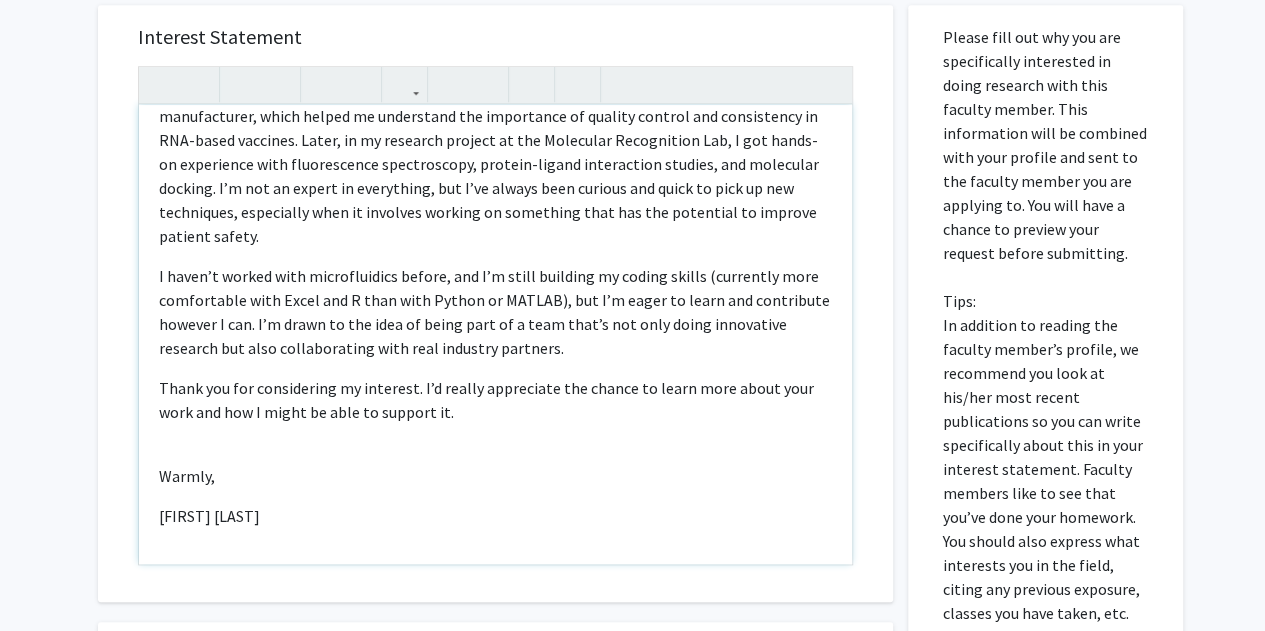 scroll, scrollTop: 766, scrollLeft: 0, axis: vertical 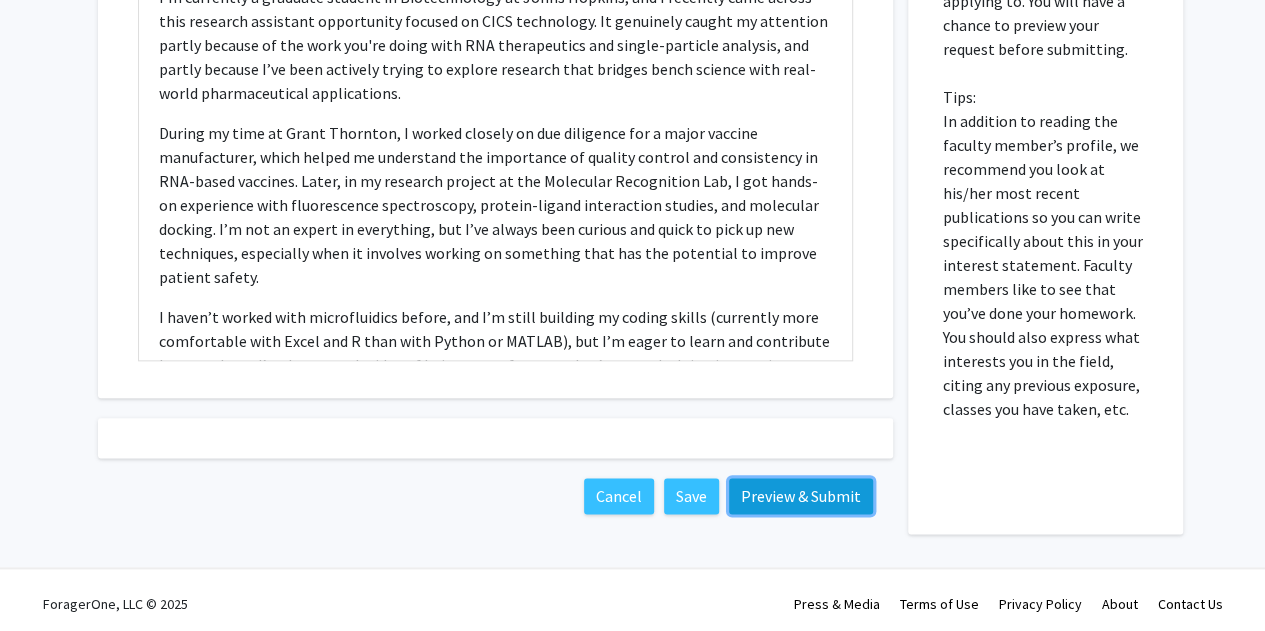 click on "Preview & Submit" at bounding box center [801, 496] 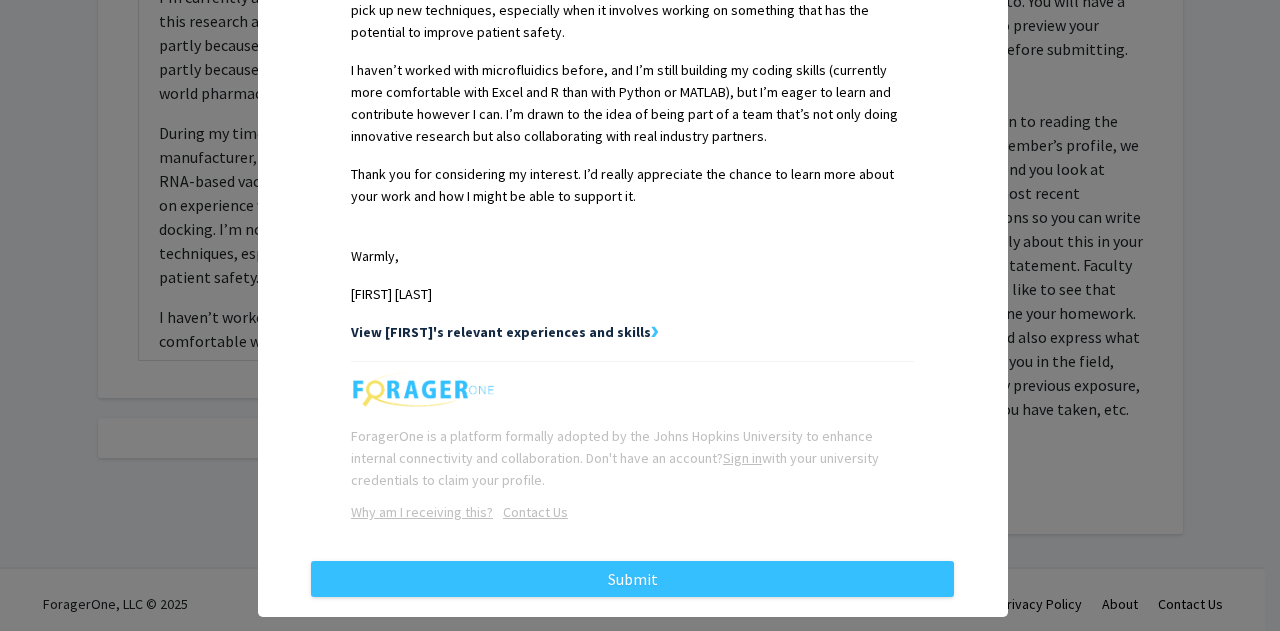 scroll, scrollTop: 876, scrollLeft: 0, axis: vertical 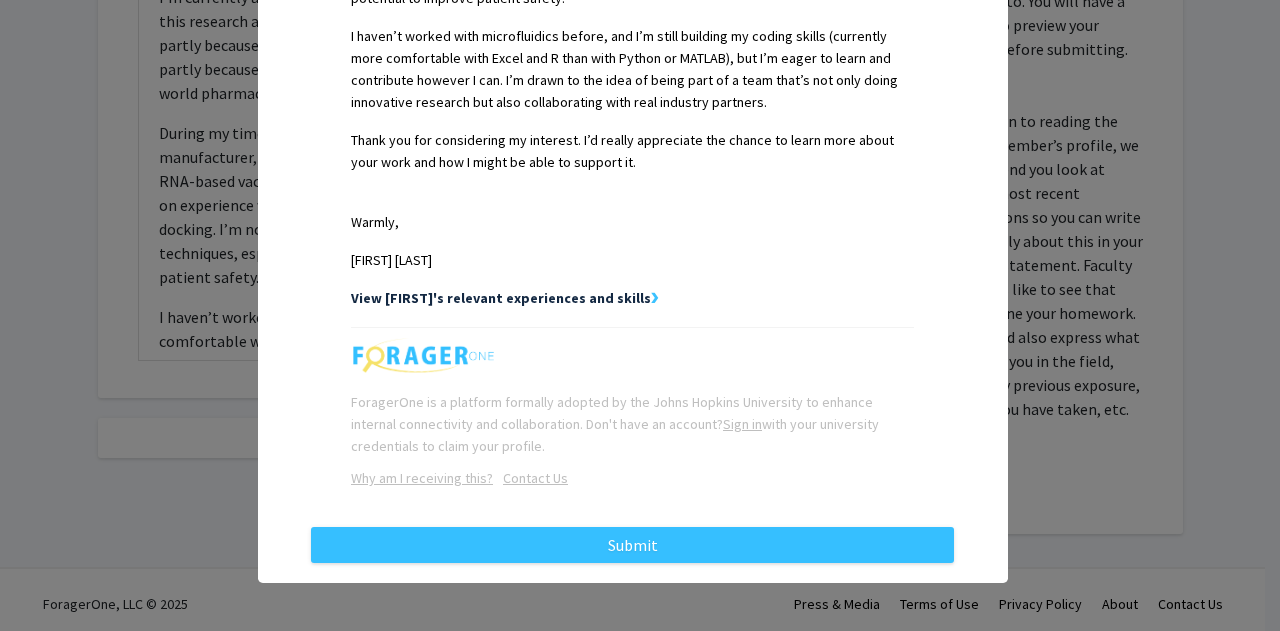 click on "View [FIRST]'s relevant experiences and skills" at bounding box center [501, 298] 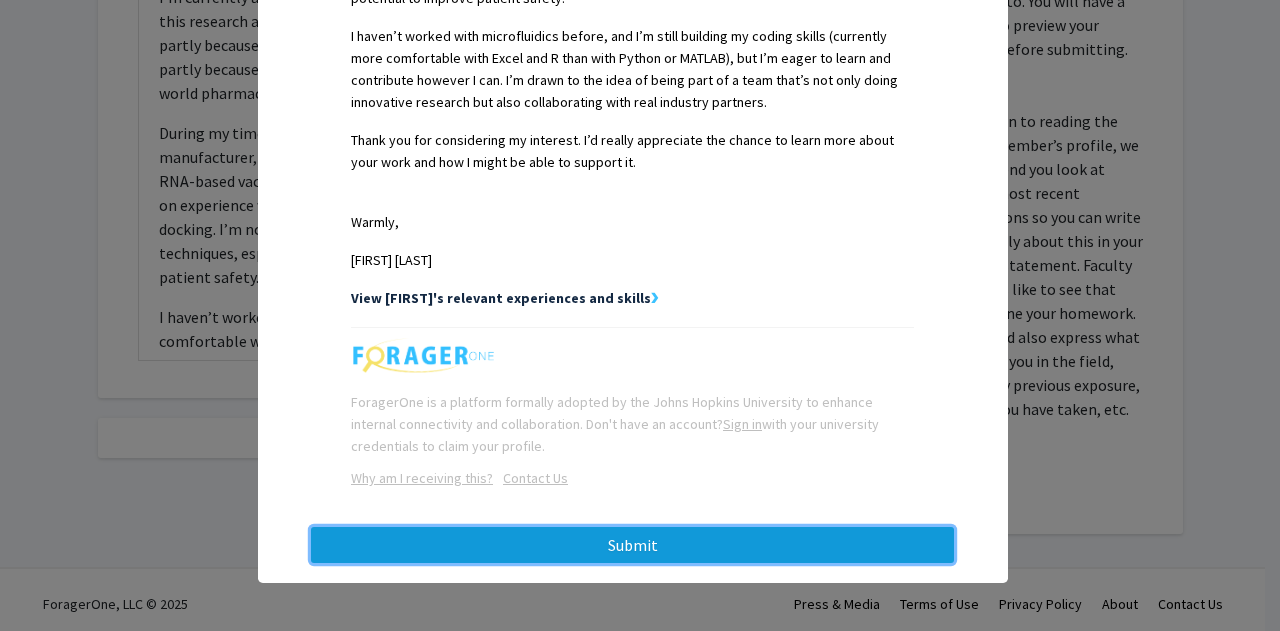 click on "Submit" at bounding box center (632, 545) 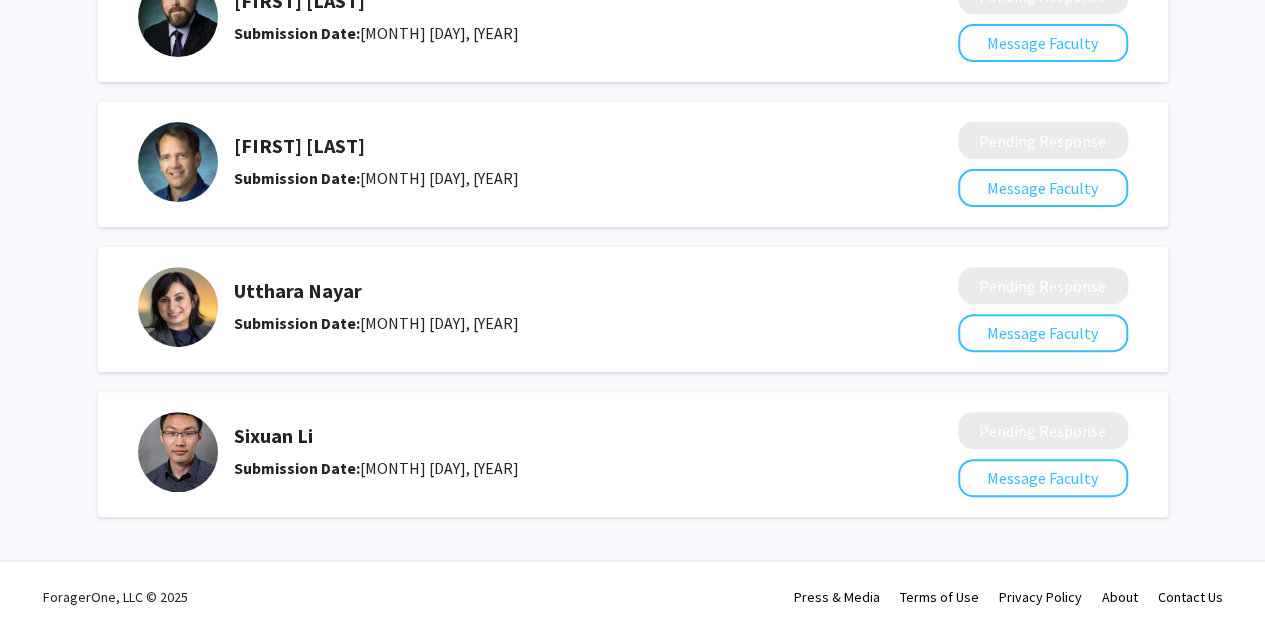 scroll, scrollTop: 0, scrollLeft: 0, axis: both 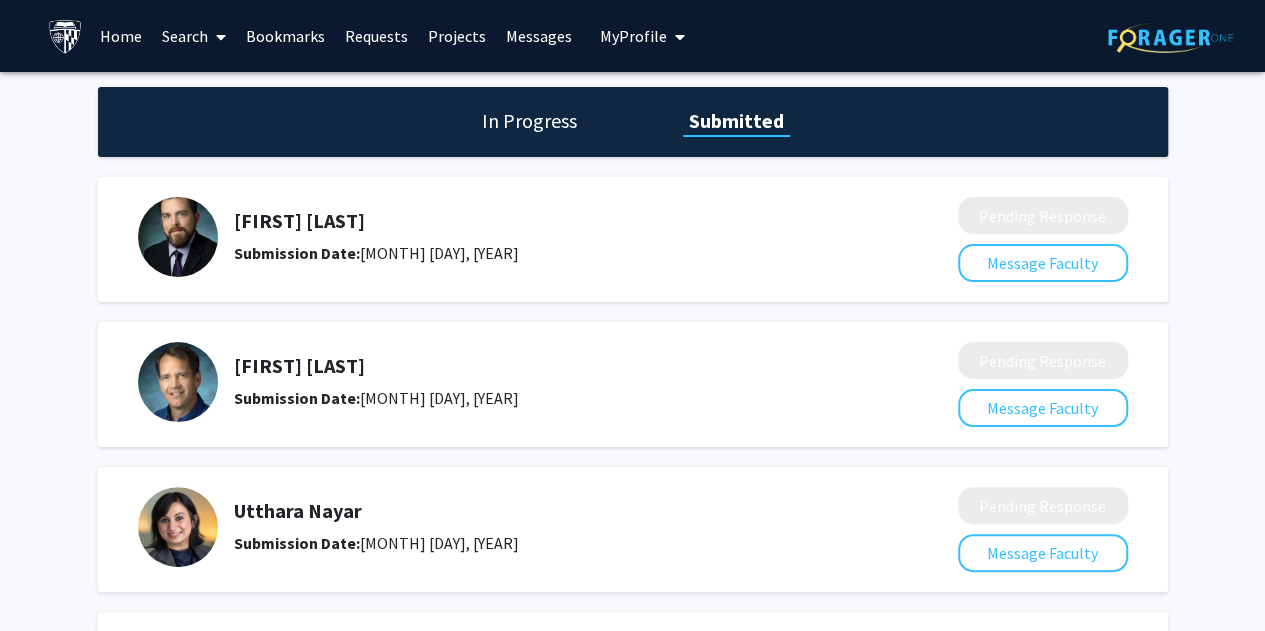 click at bounding box center [221, 37] 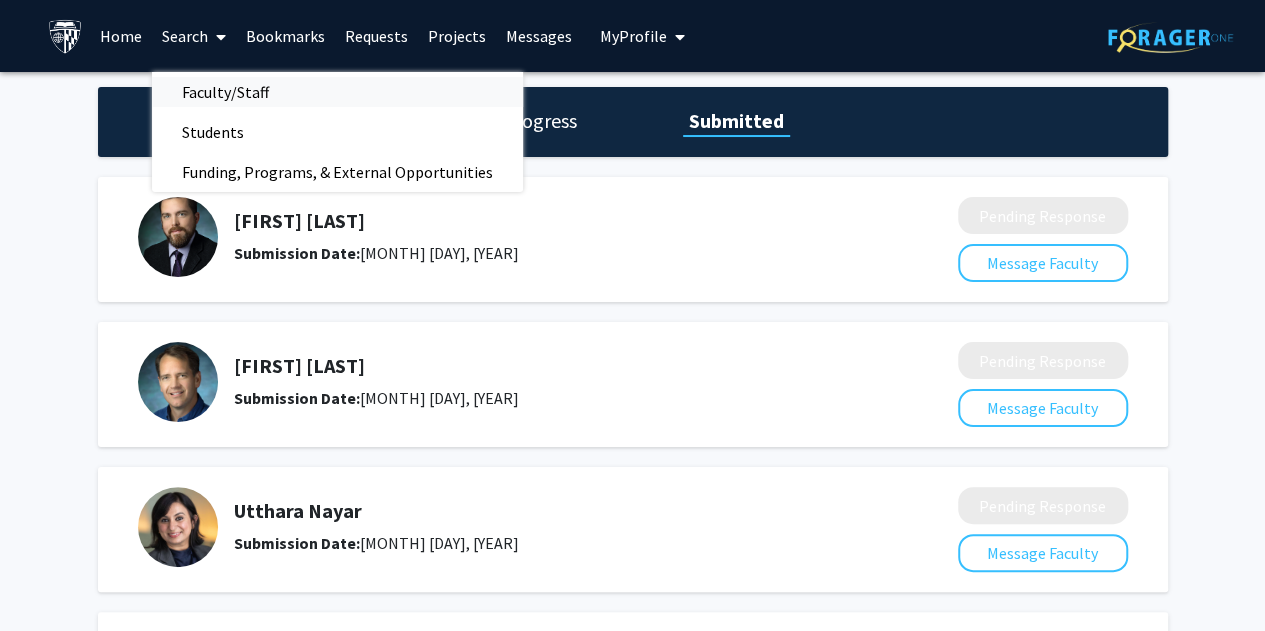 click on "Faculty/Staff" at bounding box center (225, 92) 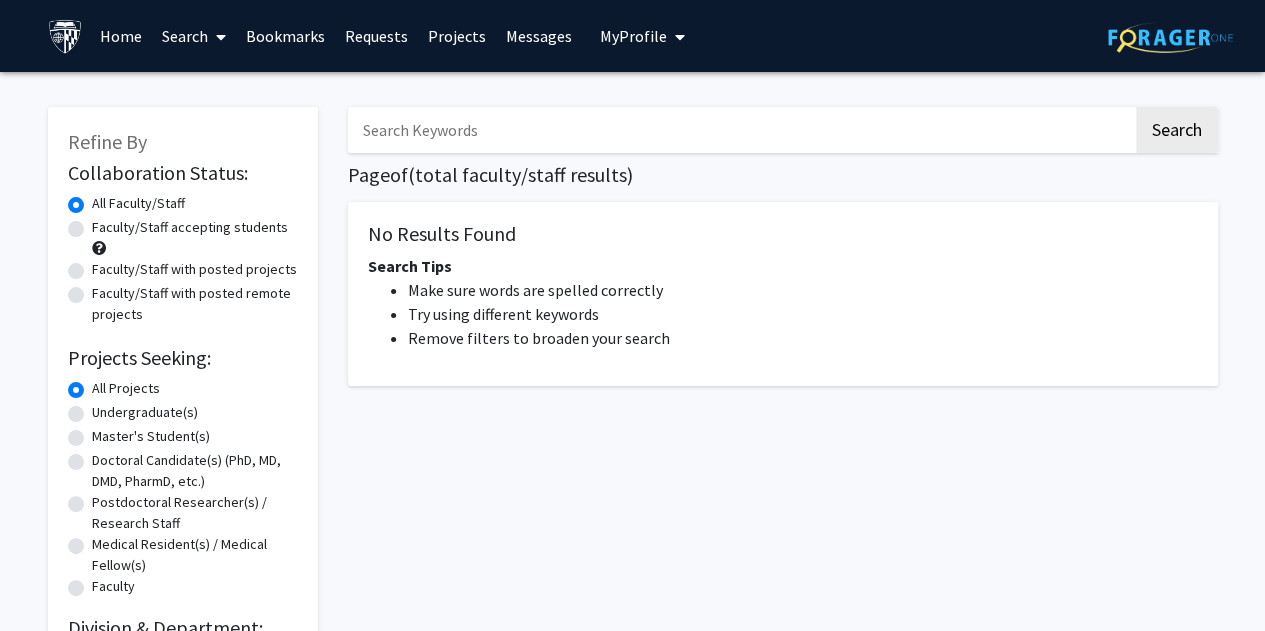 click on "Faculty/Staff accepting students" 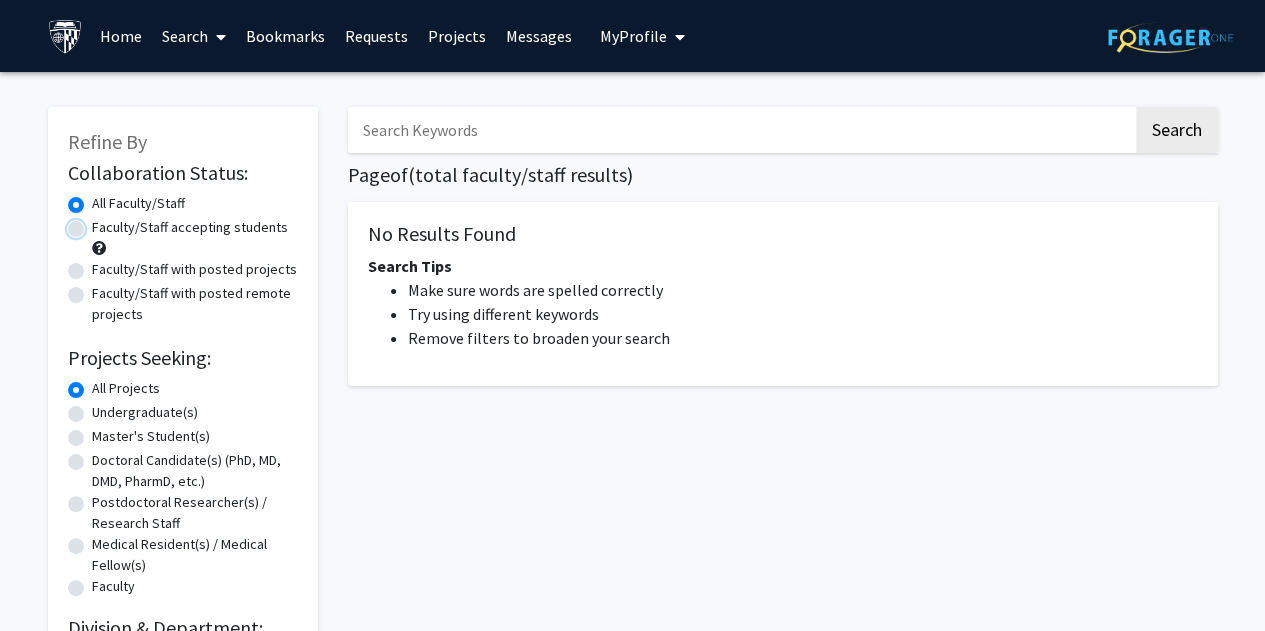 click on "Faculty/Staff accepting students" at bounding box center [98, 223] 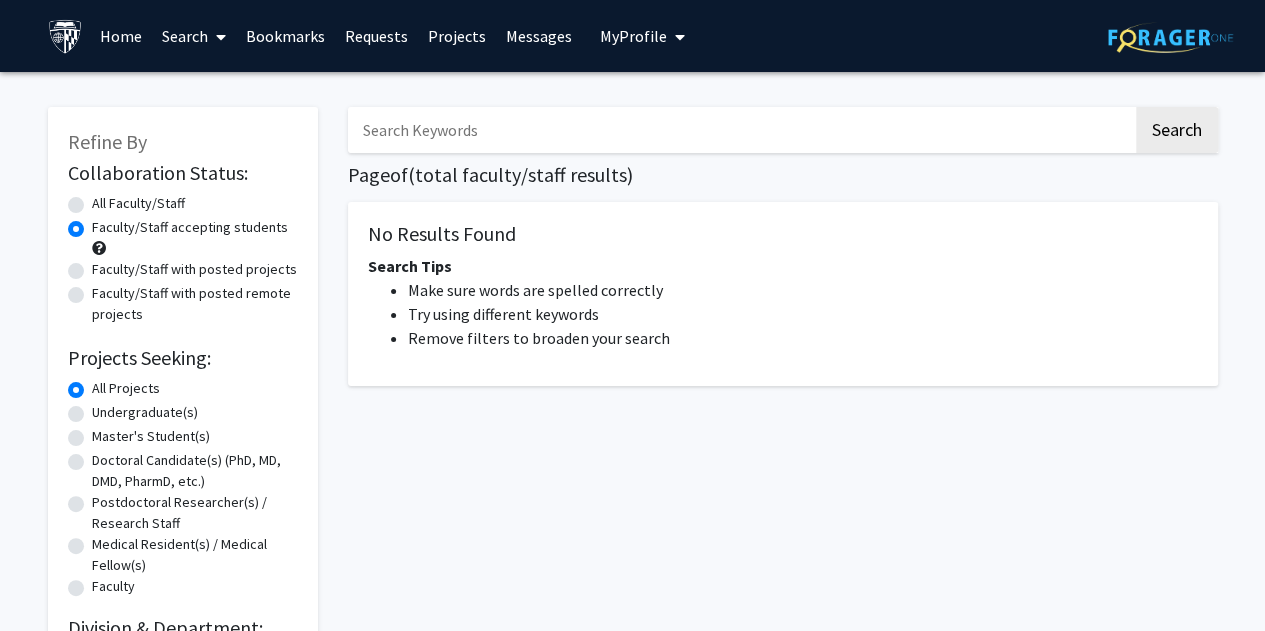 click on "All Faculty/Staff" 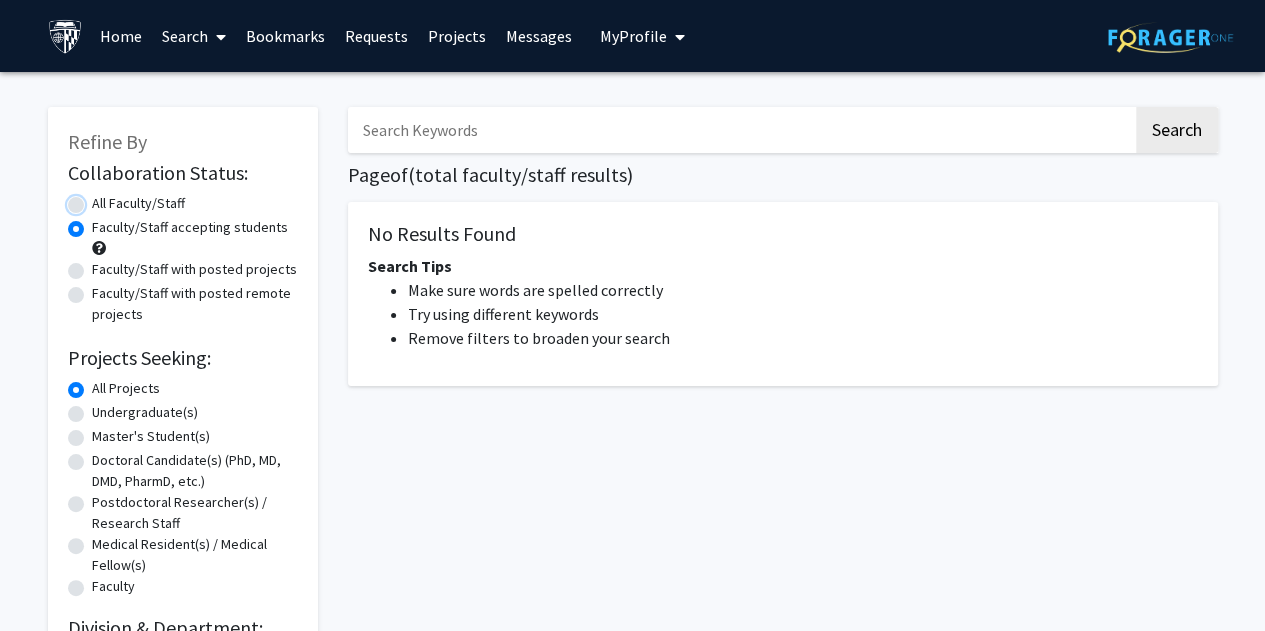 click on "All Faculty/Staff" at bounding box center (98, 199) 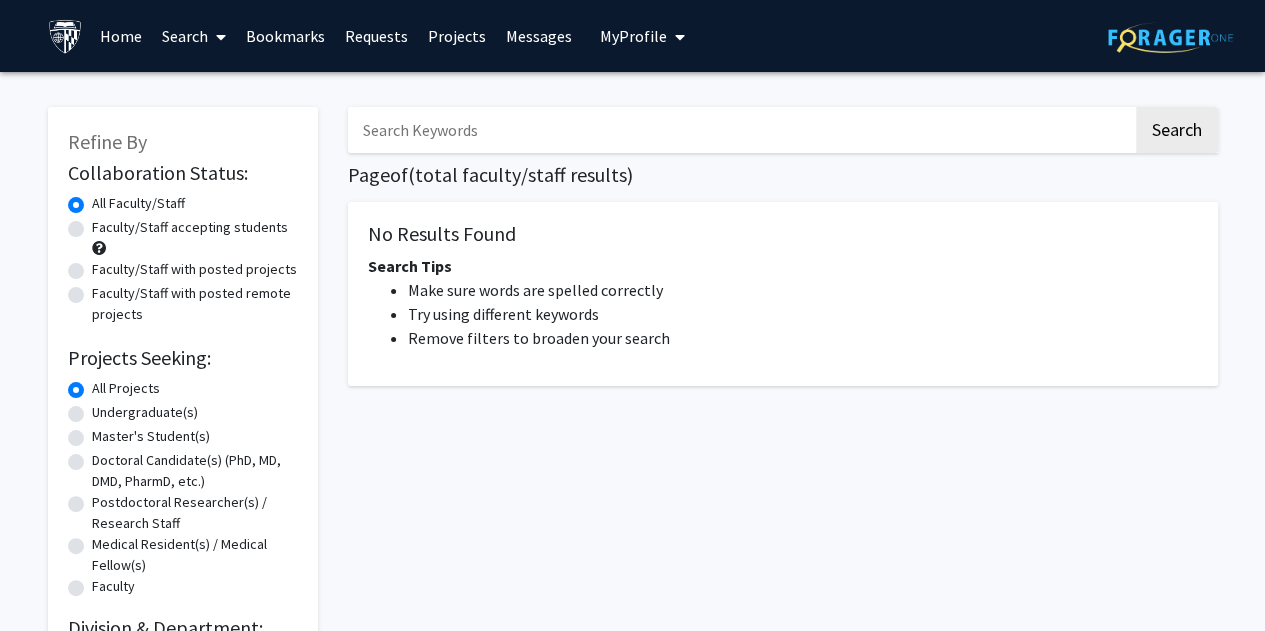 click on "Faculty/Staff accepting students" 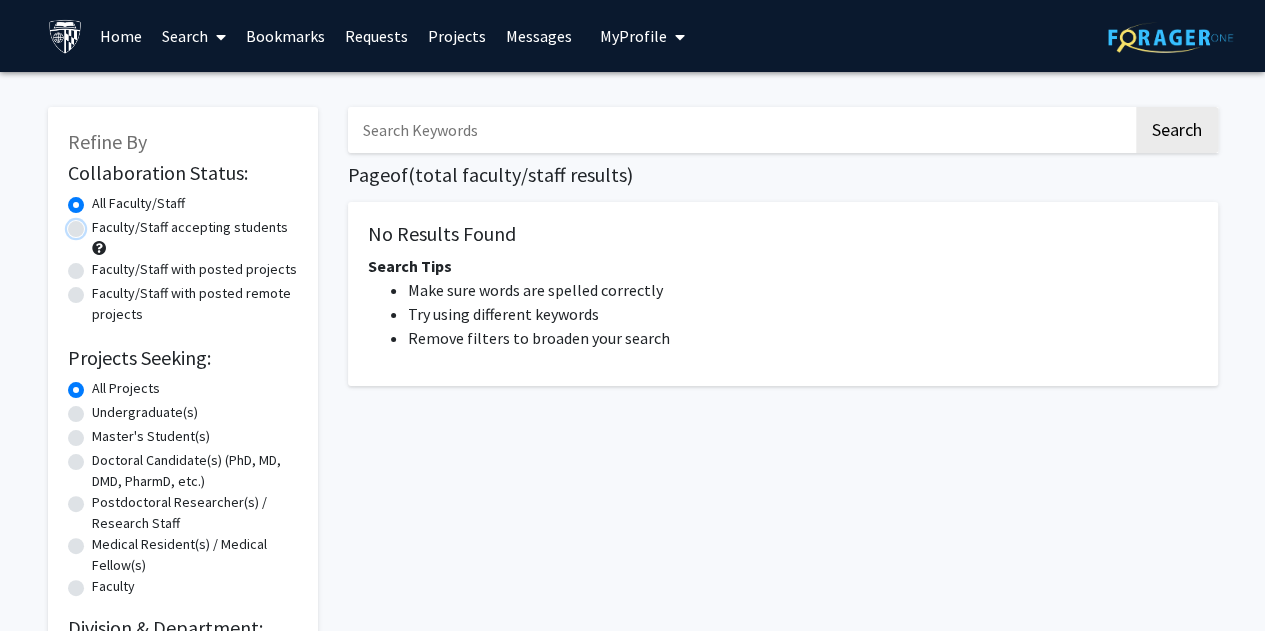 click on "Faculty/Staff accepting students" at bounding box center (98, 223) 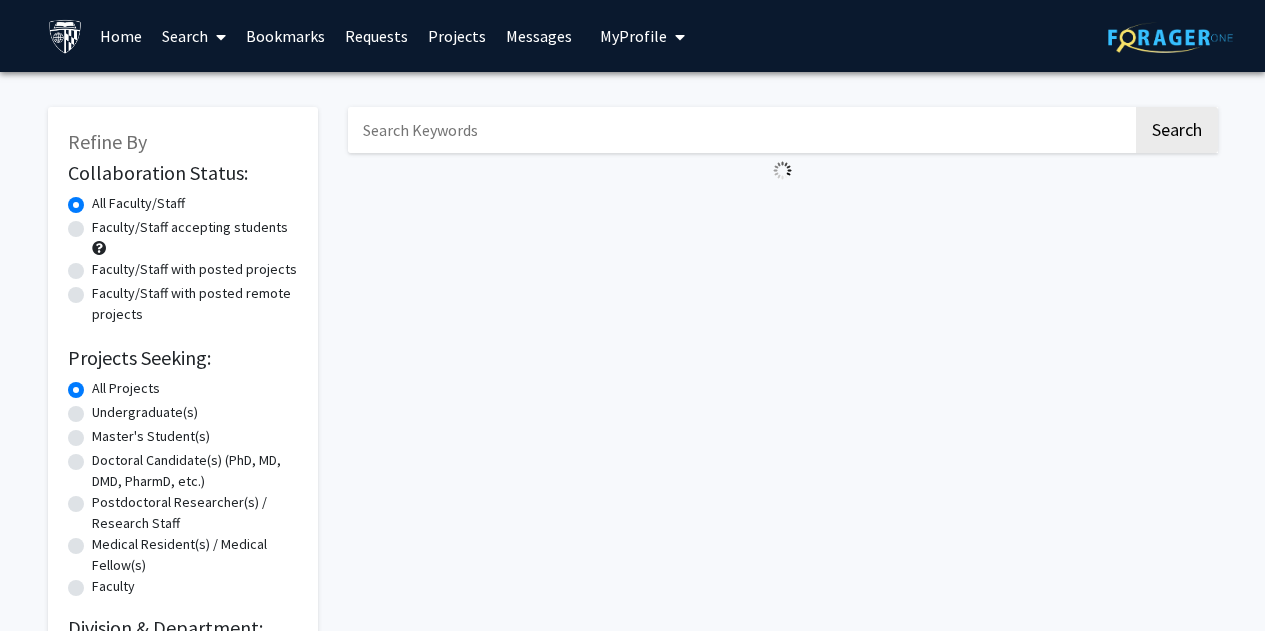 scroll, scrollTop: 0, scrollLeft: 0, axis: both 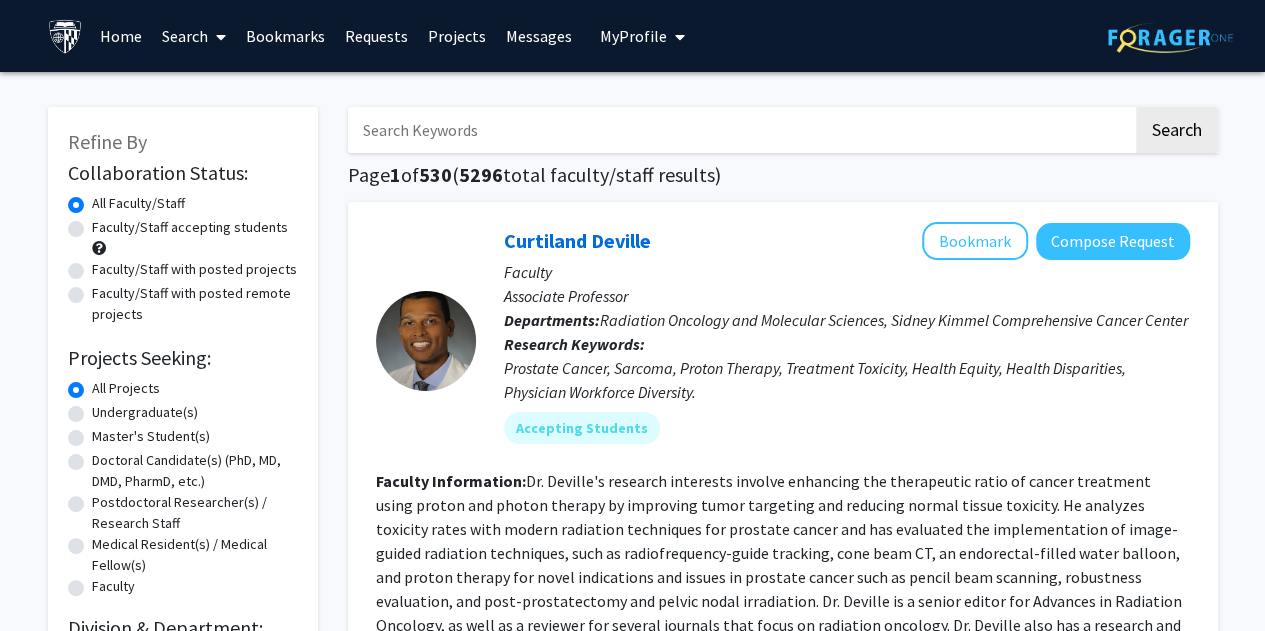 click on "Faculty/Staff accepting students" 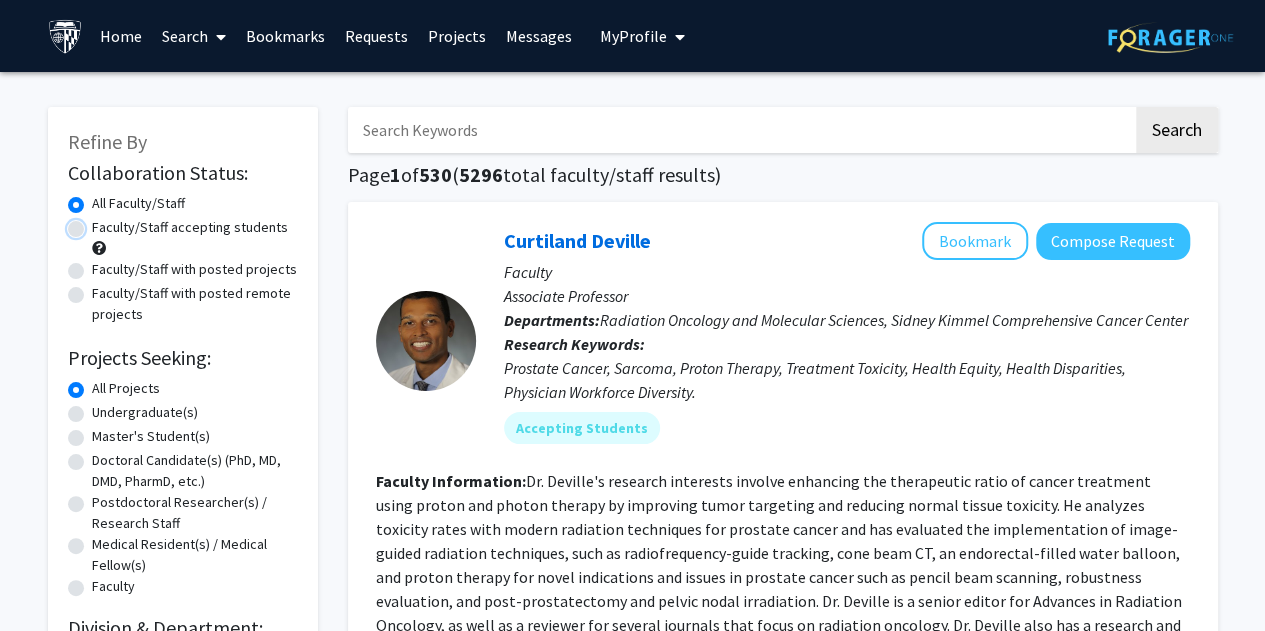 click on "Faculty/Staff accepting students" at bounding box center (98, 223) 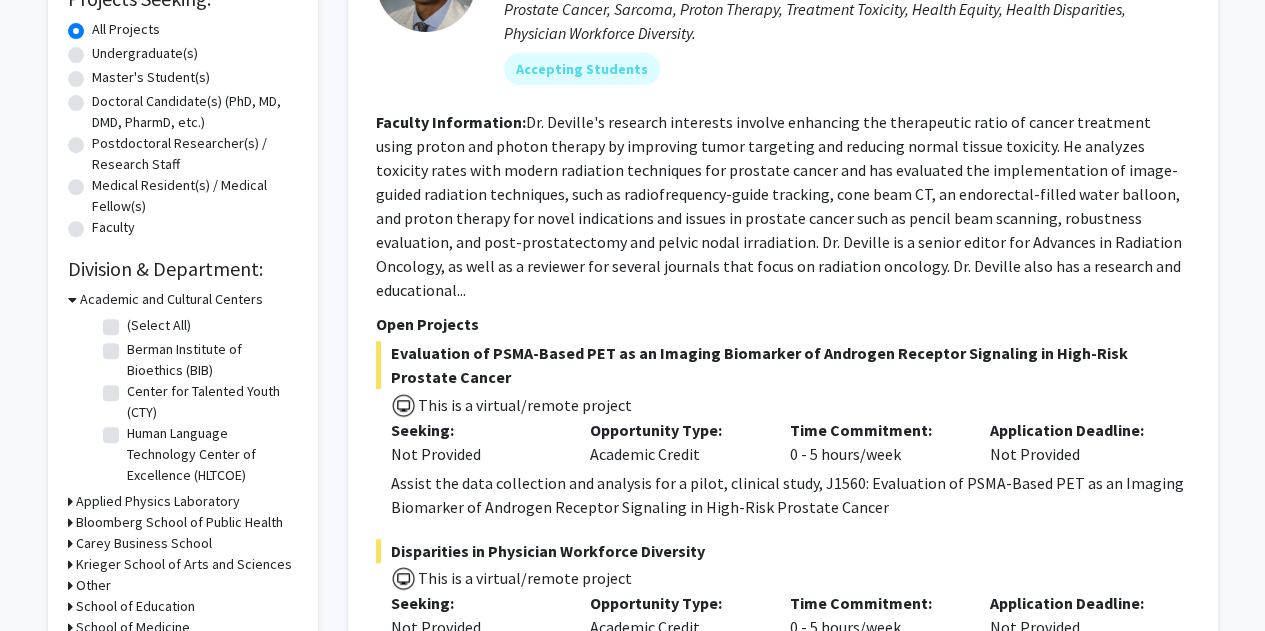 scroll, scrollTop: 360, scrollLeft: 0, axis: vertical 